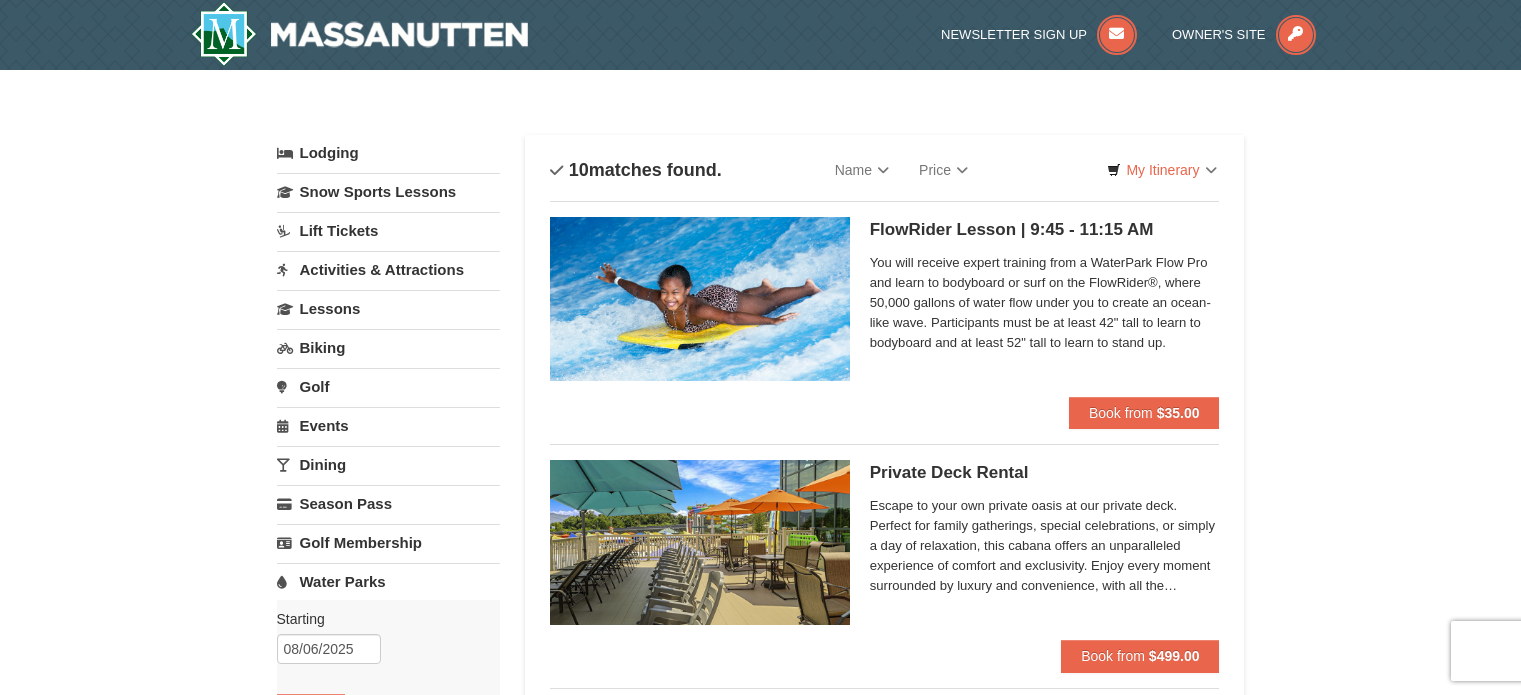 scroll, scrollTop: 0, scrollLeft: 0, axis: both 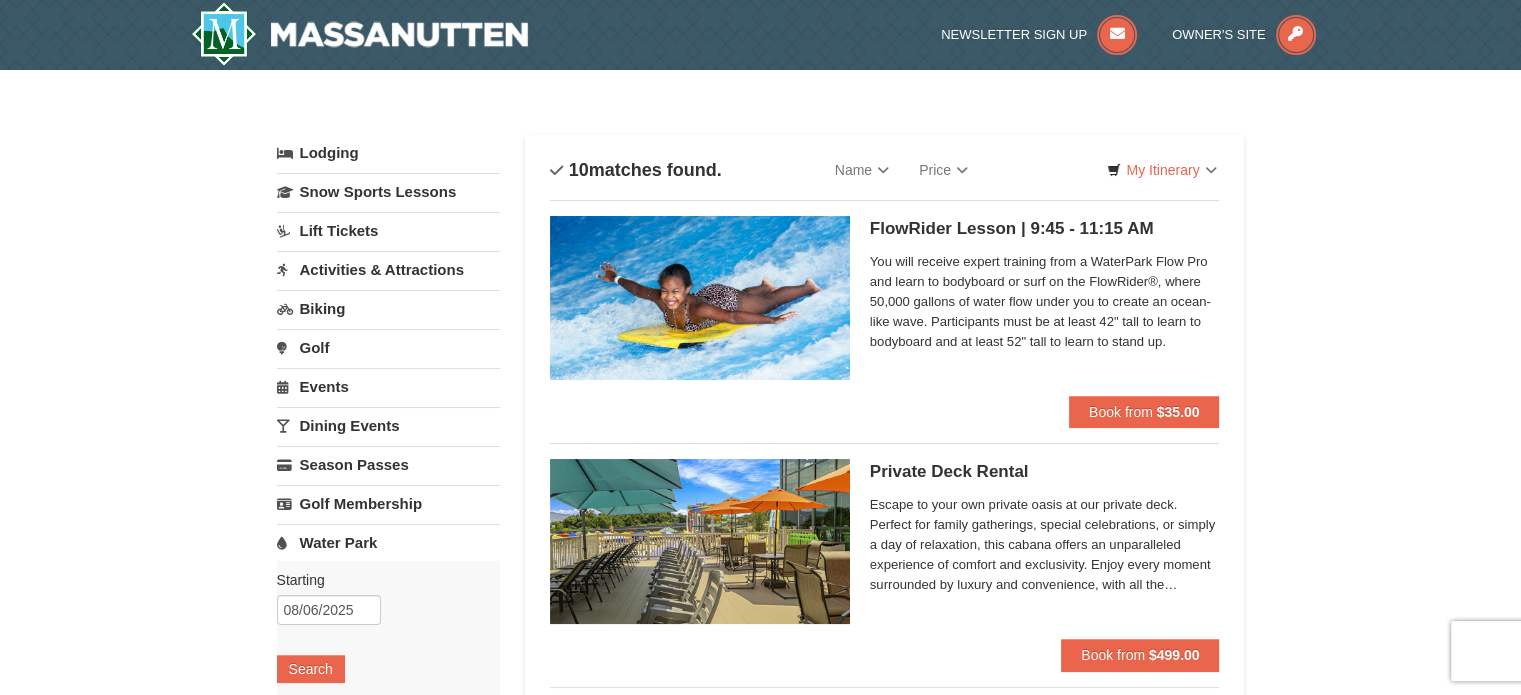 click on "Lodging" at bounding box center [388, 153] 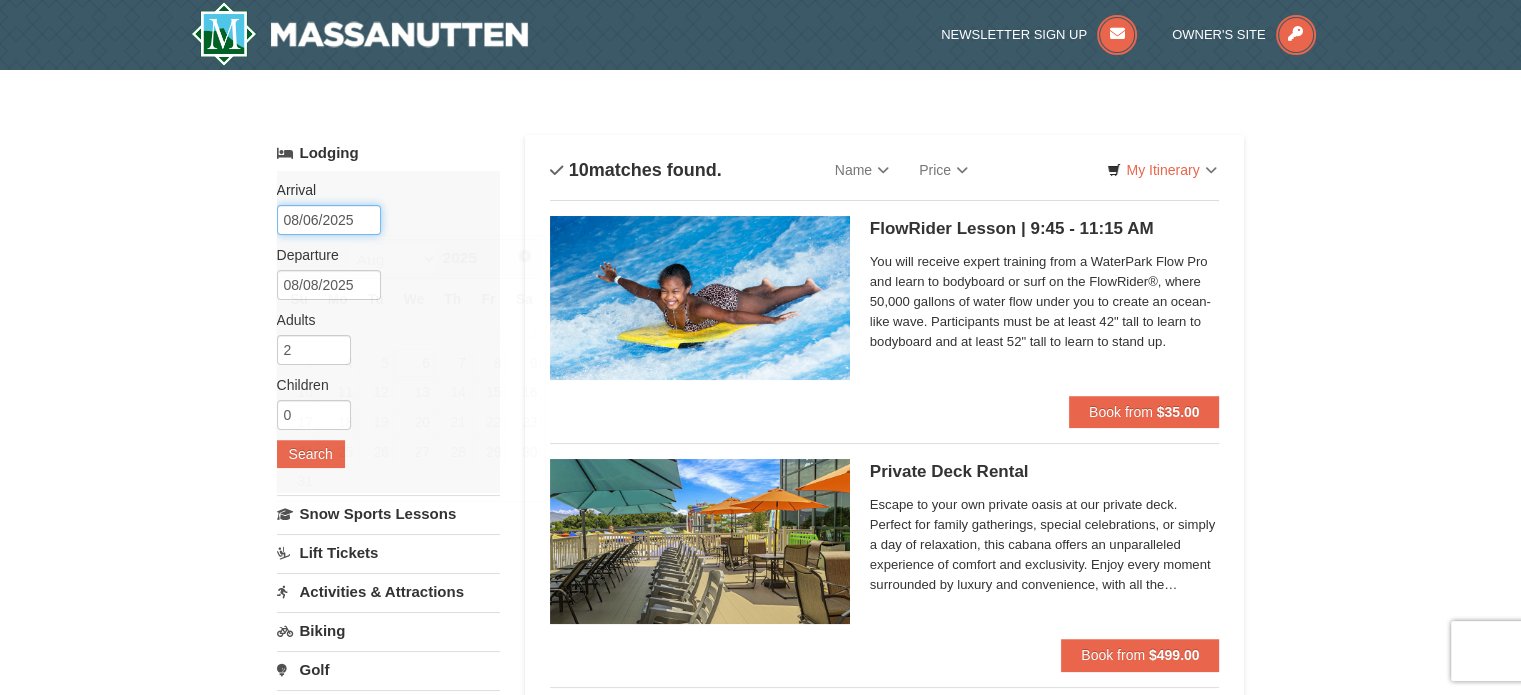 click on "08/06/2025" at bounding box center (329, 220) 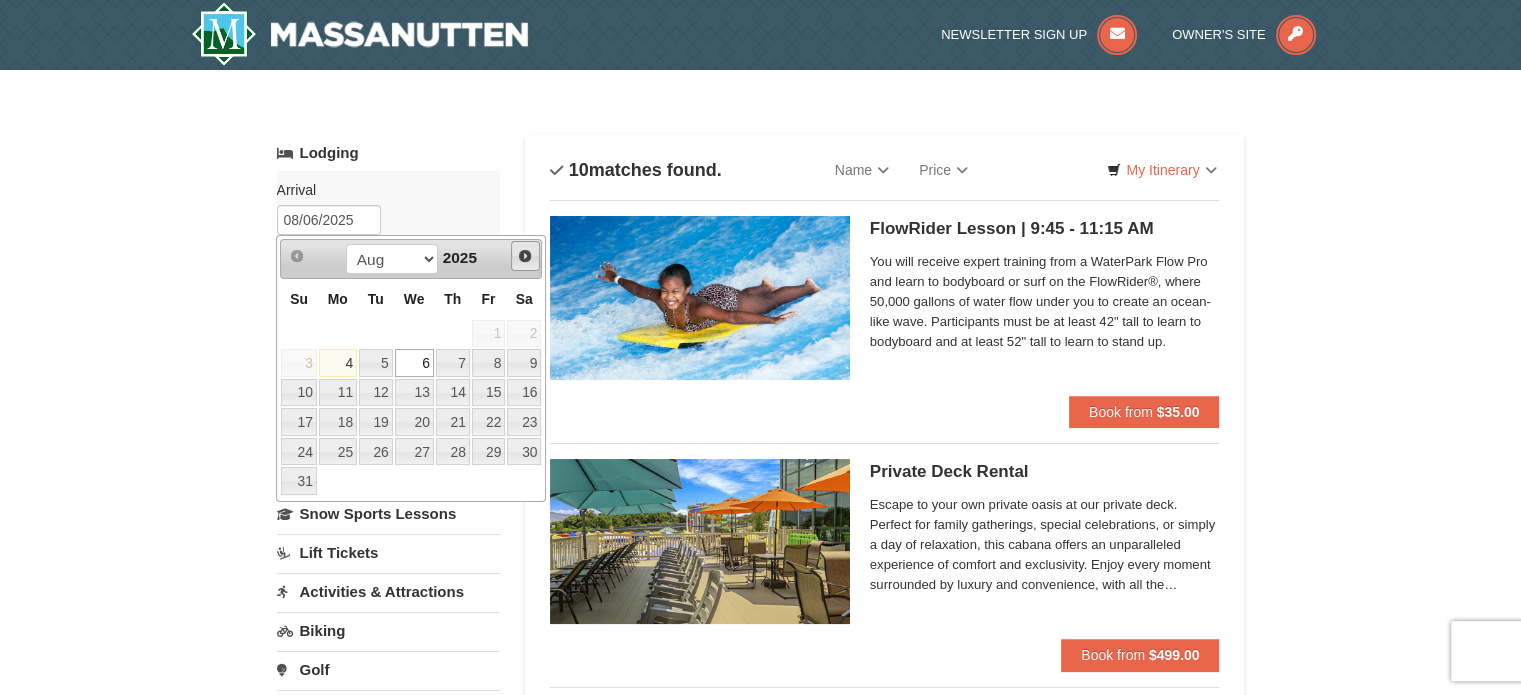 click on "Next" at bounding box center (525, 256) 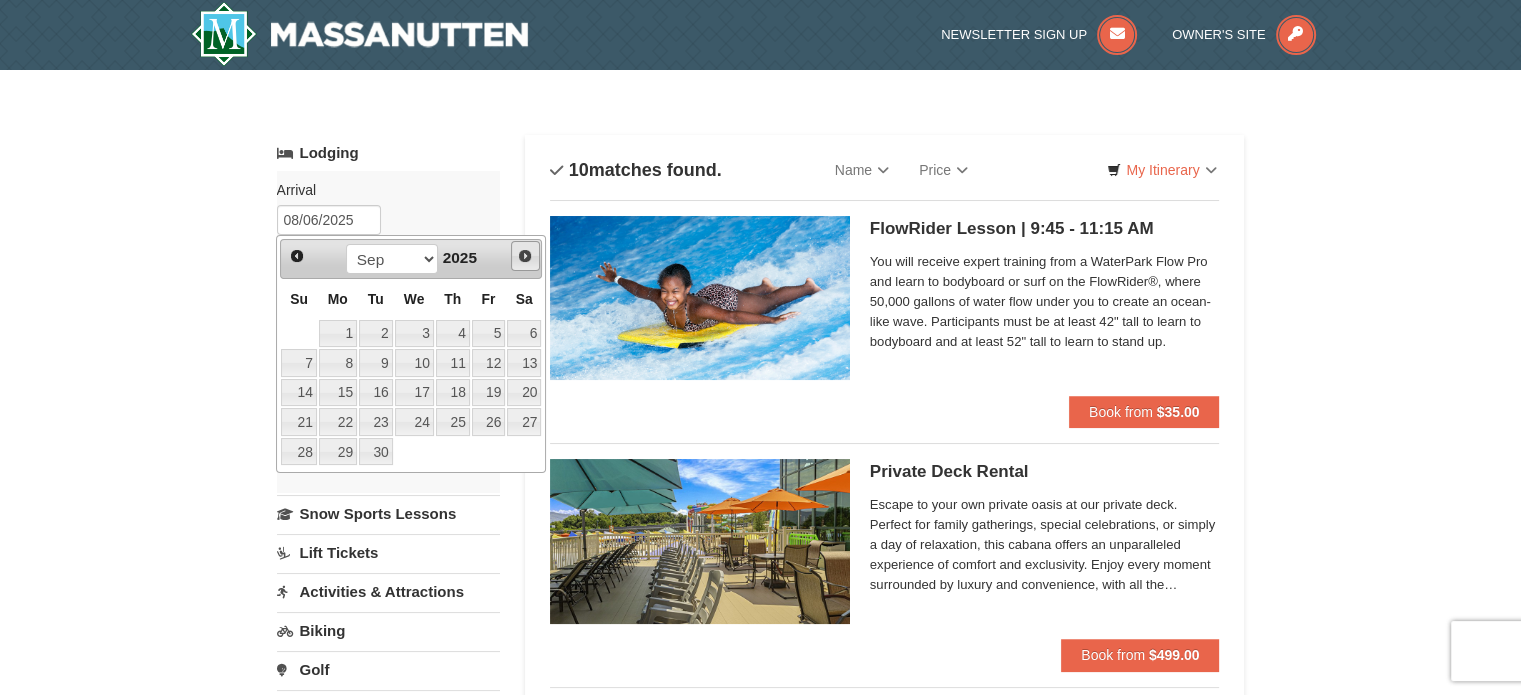 click on "Next" at bounding box center [525, 256] 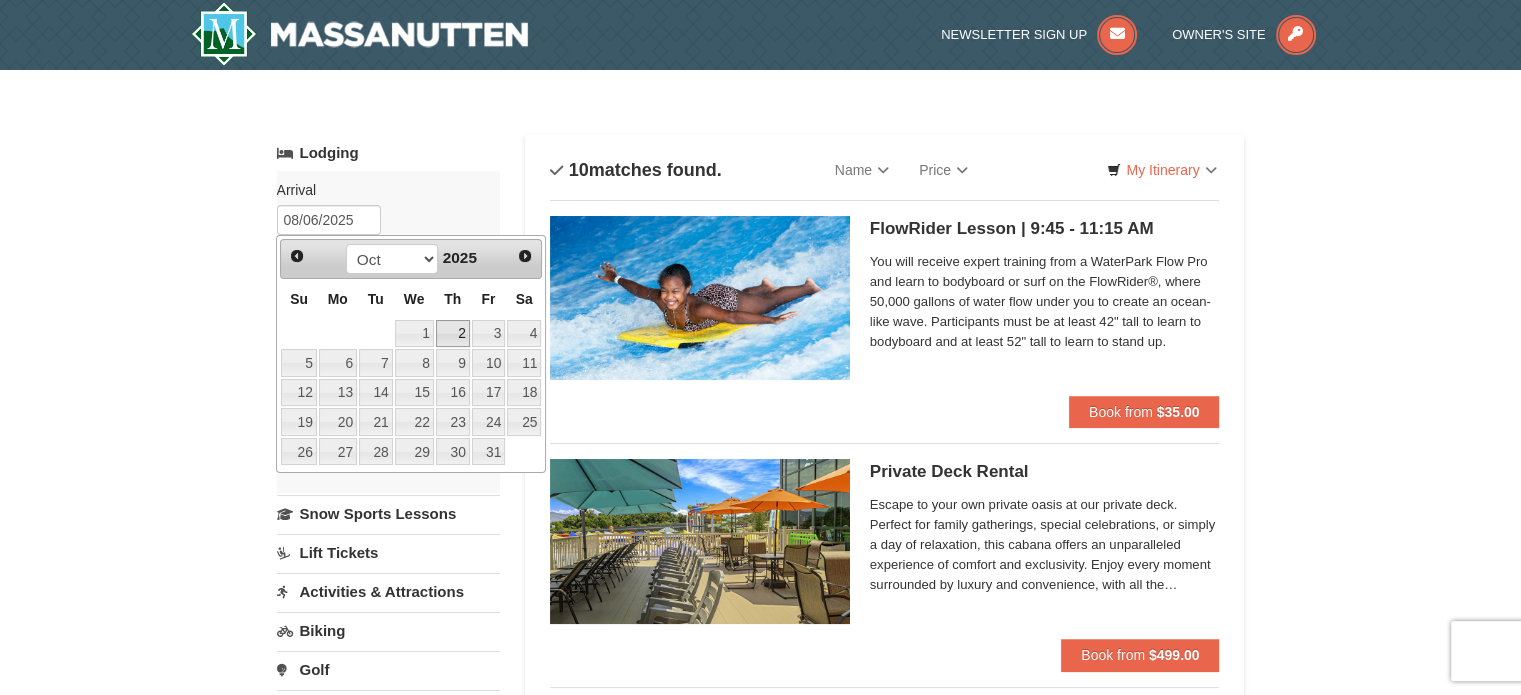 click on "2" at bounding box center (453, 334) 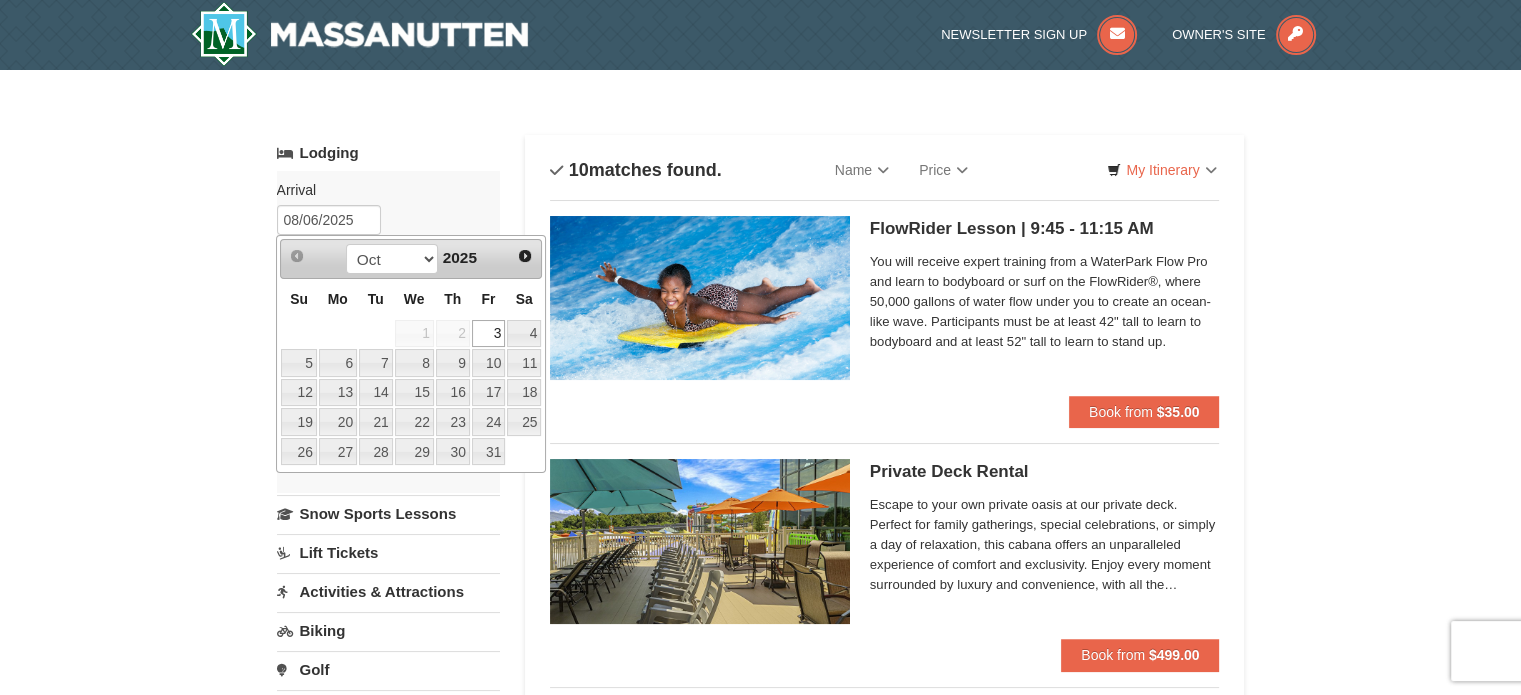 type on "10/02/2025" 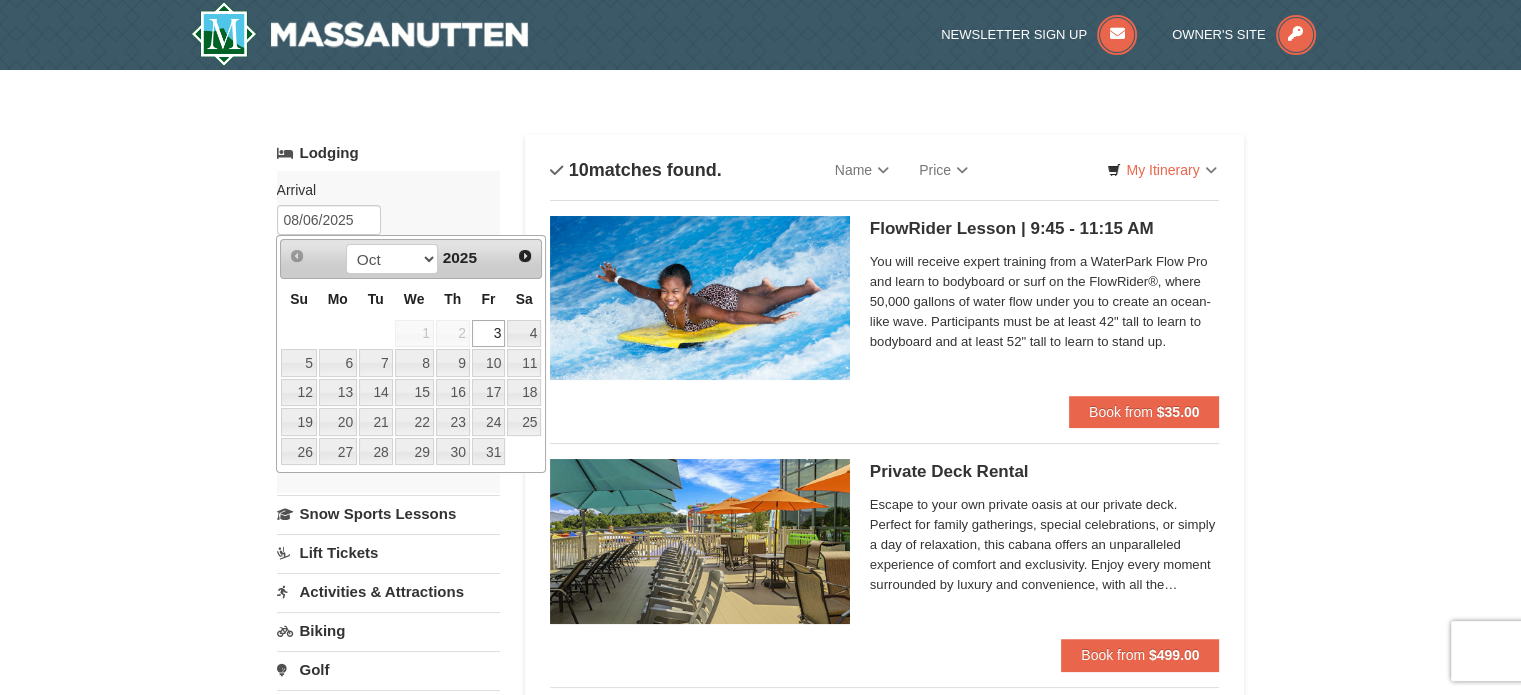 type on "10/03/2025" 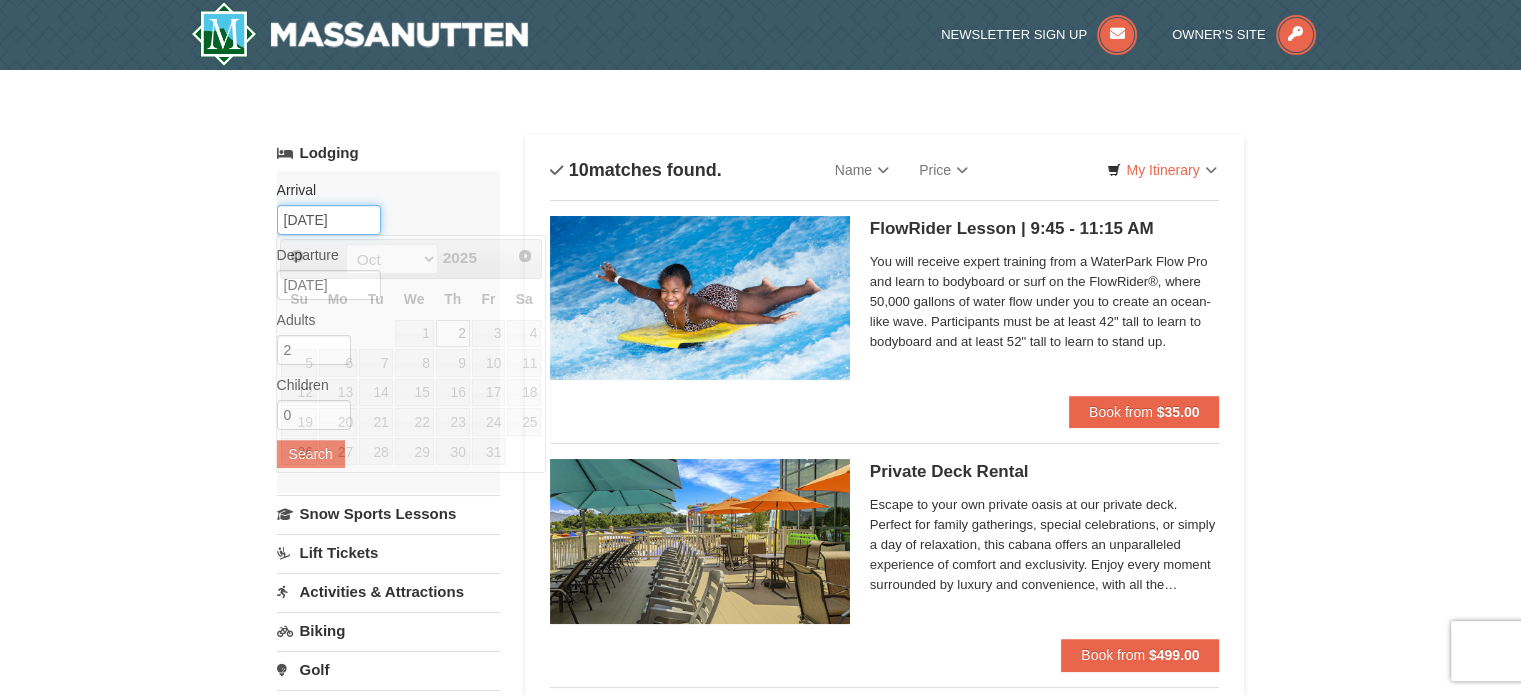 click on "10/02/2025" at bounding box center [329, 220] 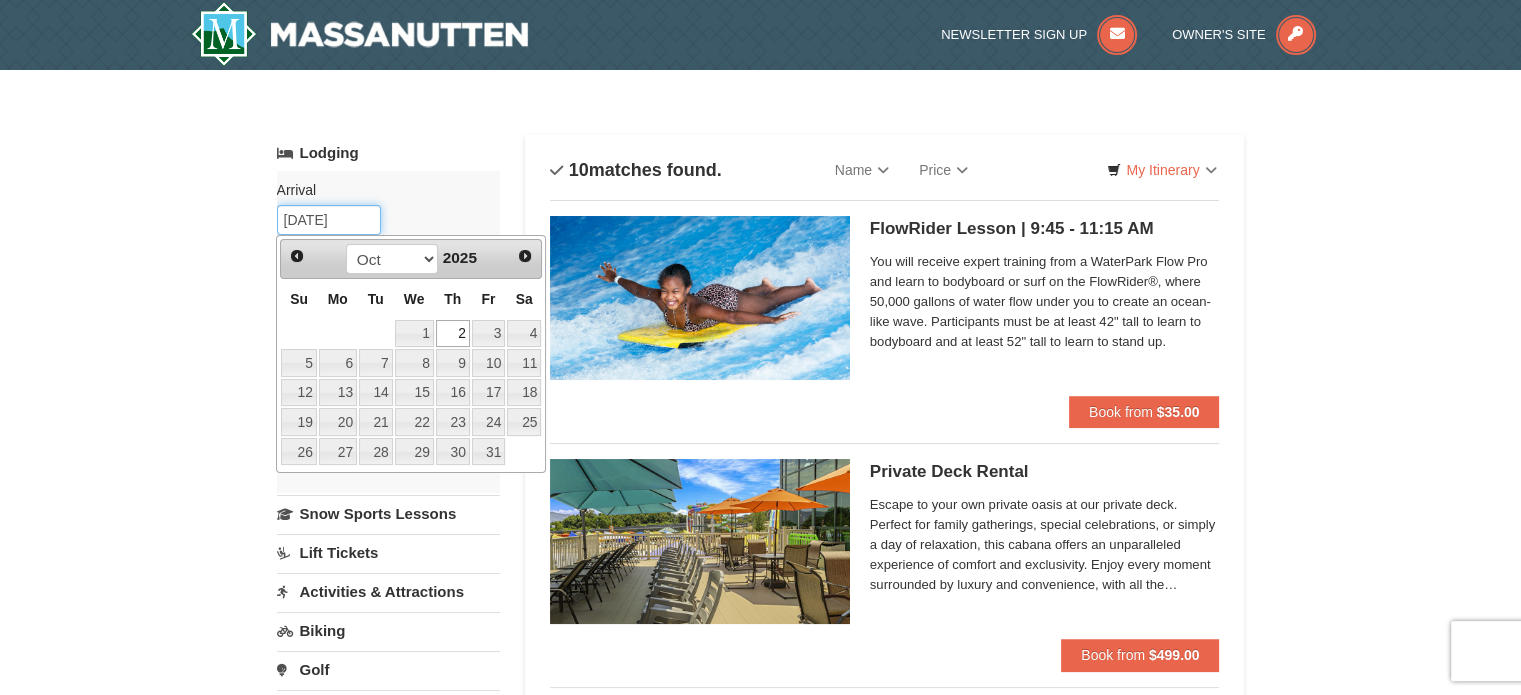 click on "10/02/2025" at bounding box center [329, 220] 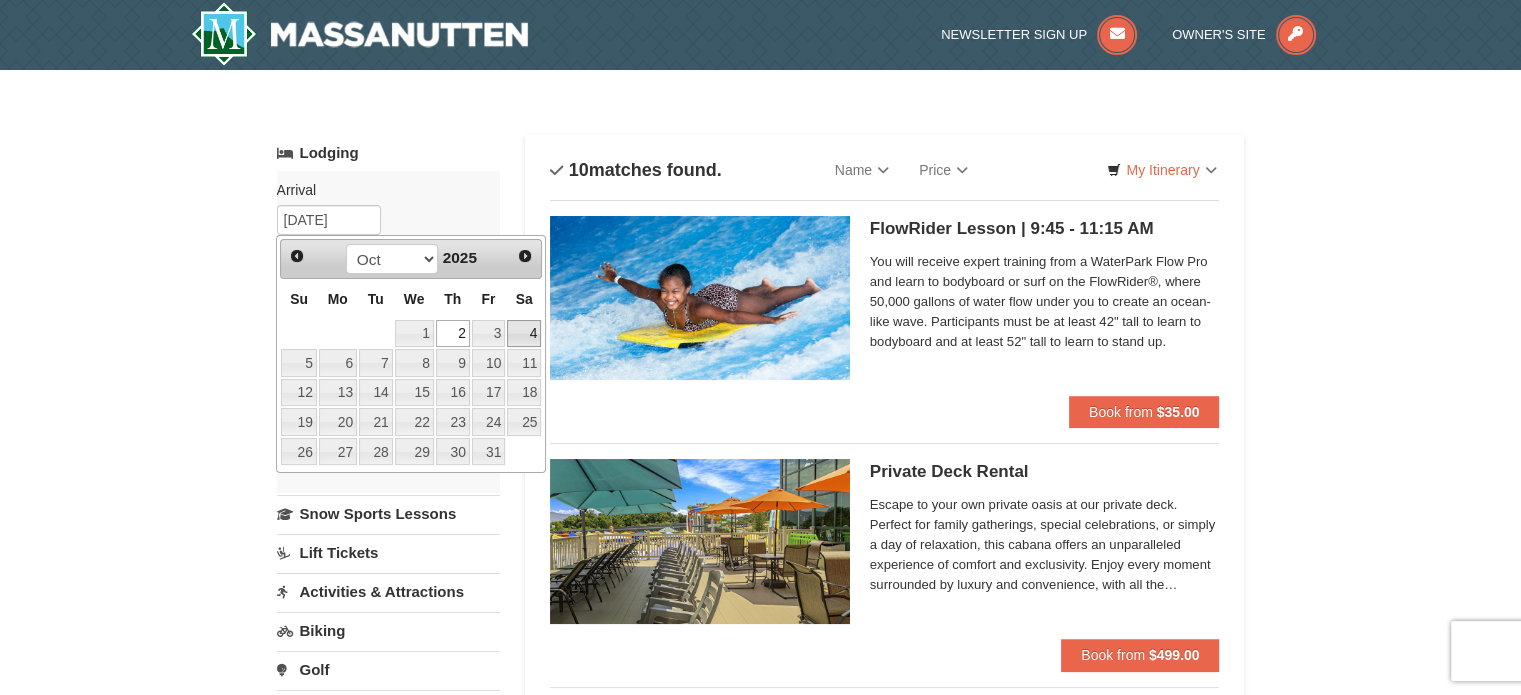 click on "4" at bounding box center (524, 334) 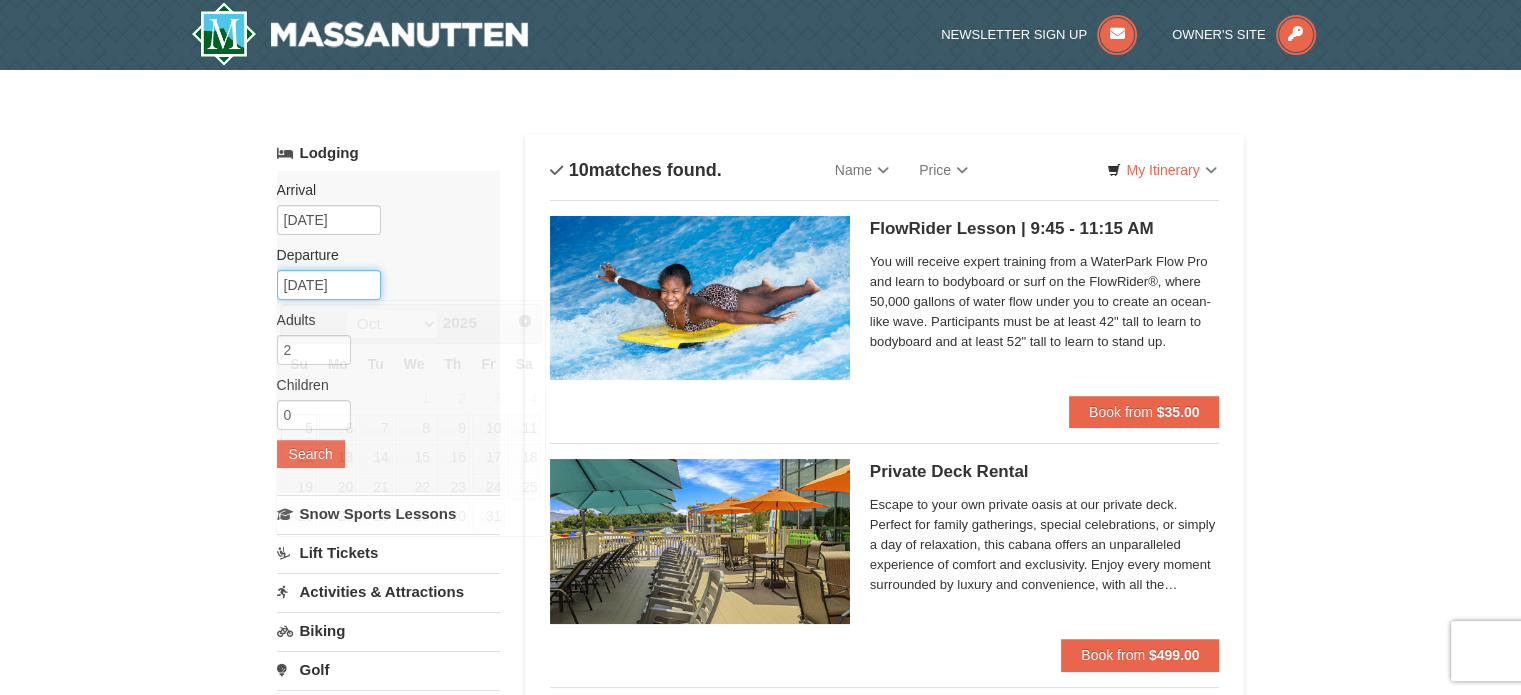 click on "10/05/2025" at bounding box center (329, 285) 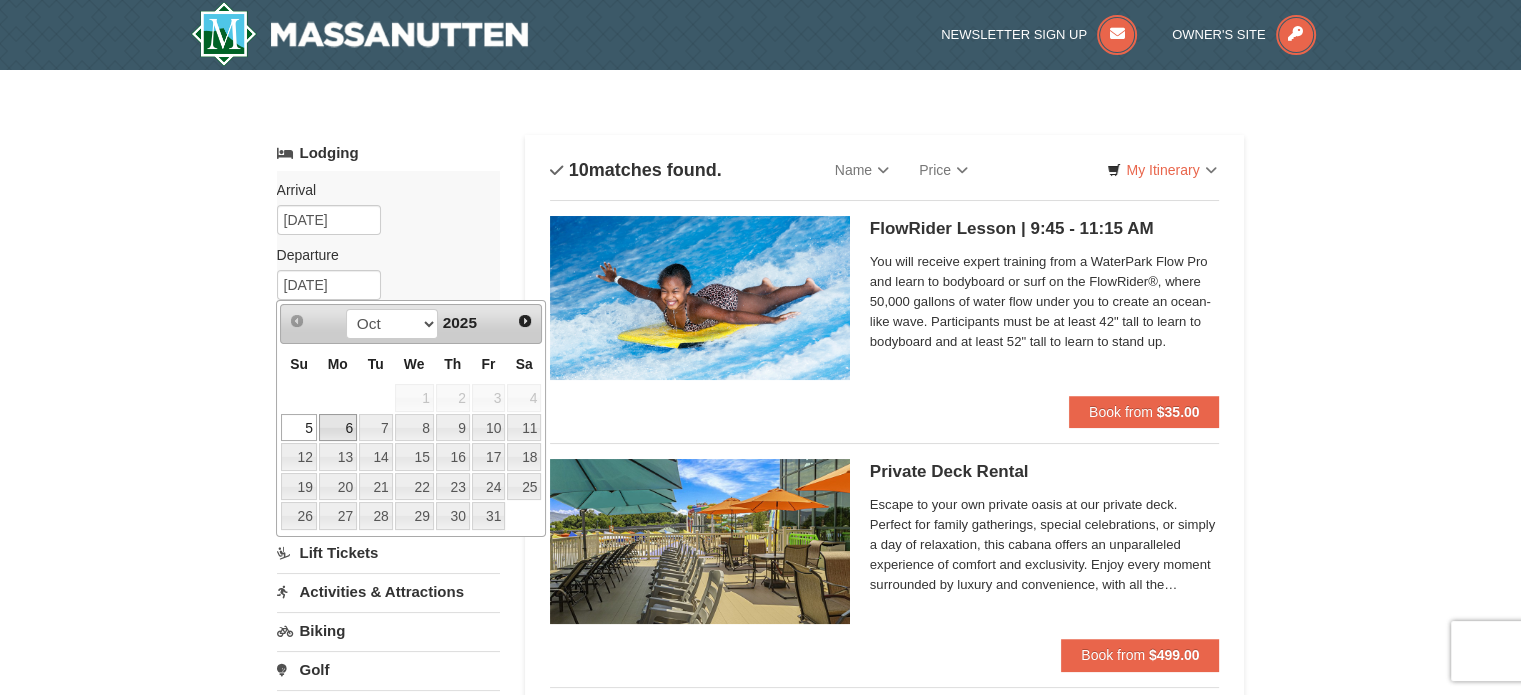 click on "6" at bounding box center (338, 428) 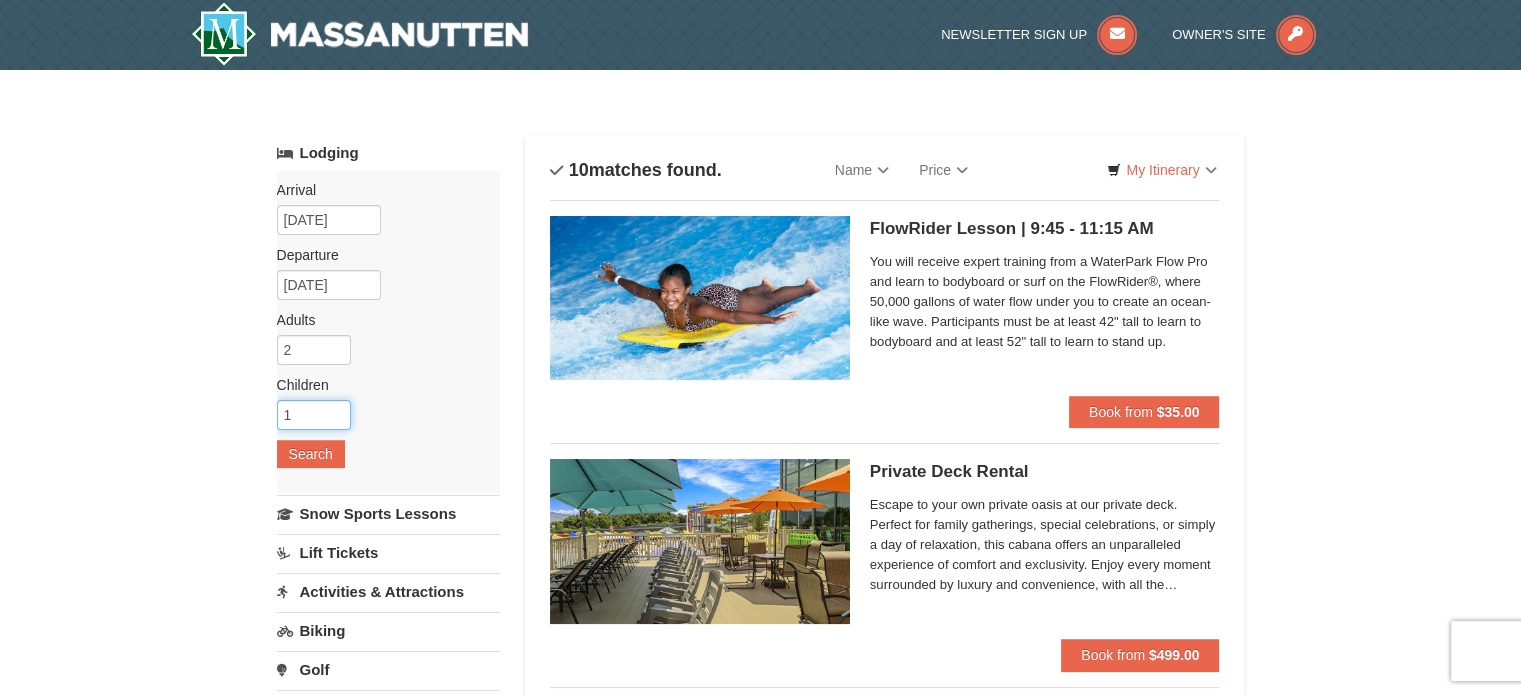 click on "1" at bounding box center [314, 415] 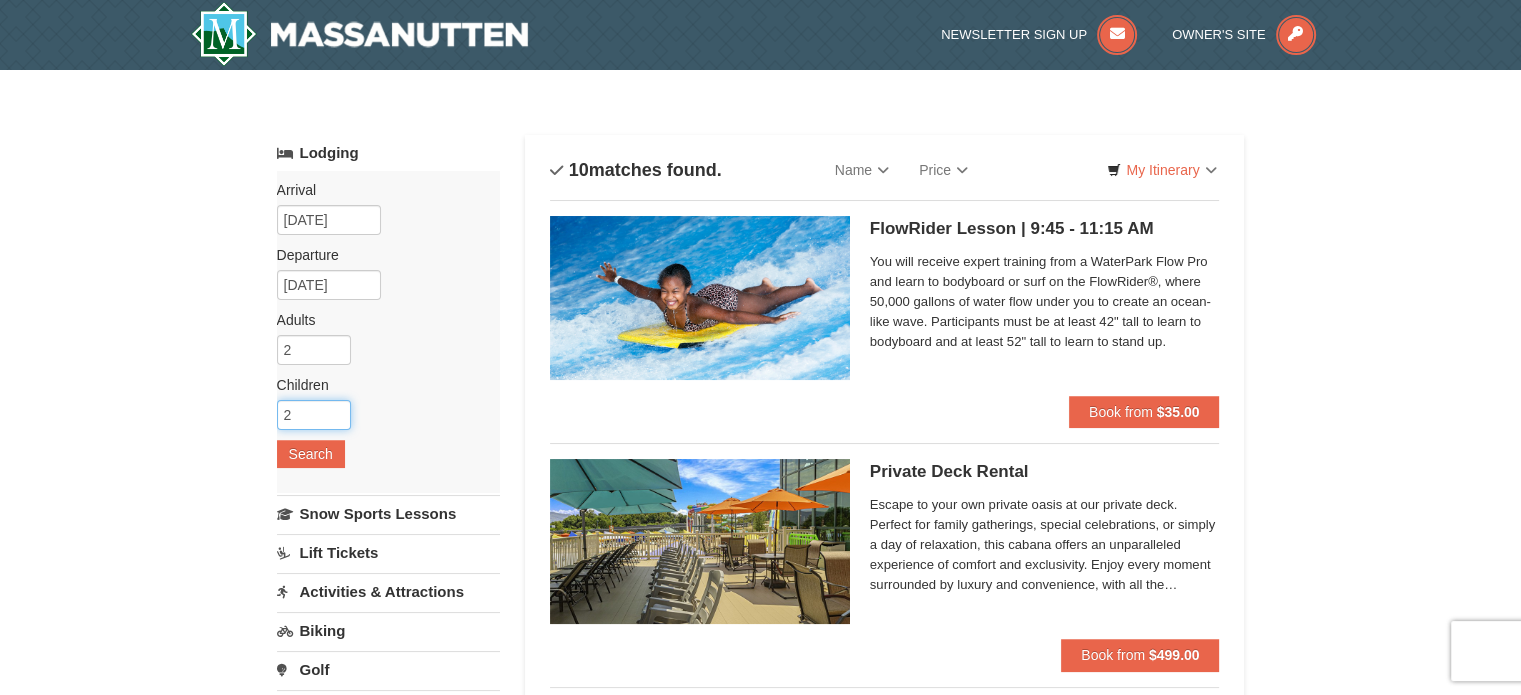 type on "2" 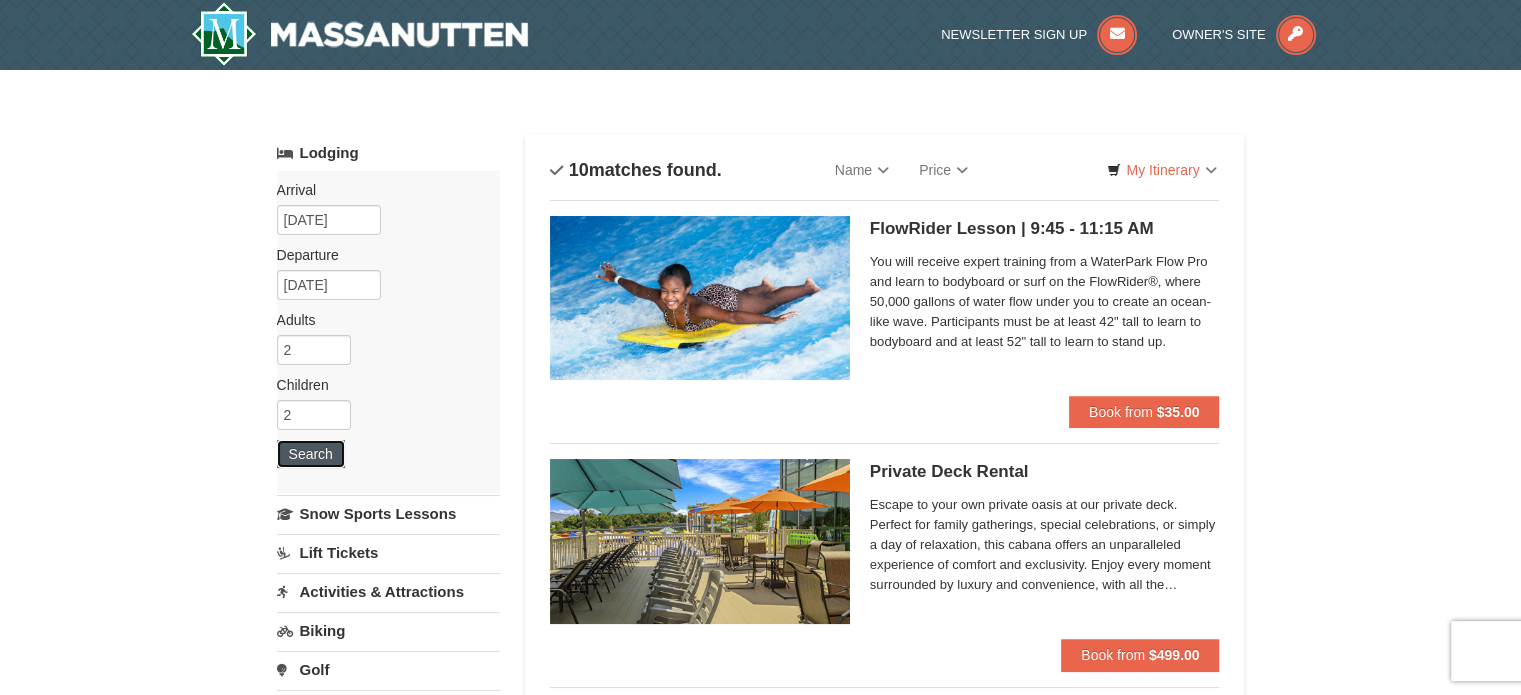 click on "Search" at bounding box center [311, 454] 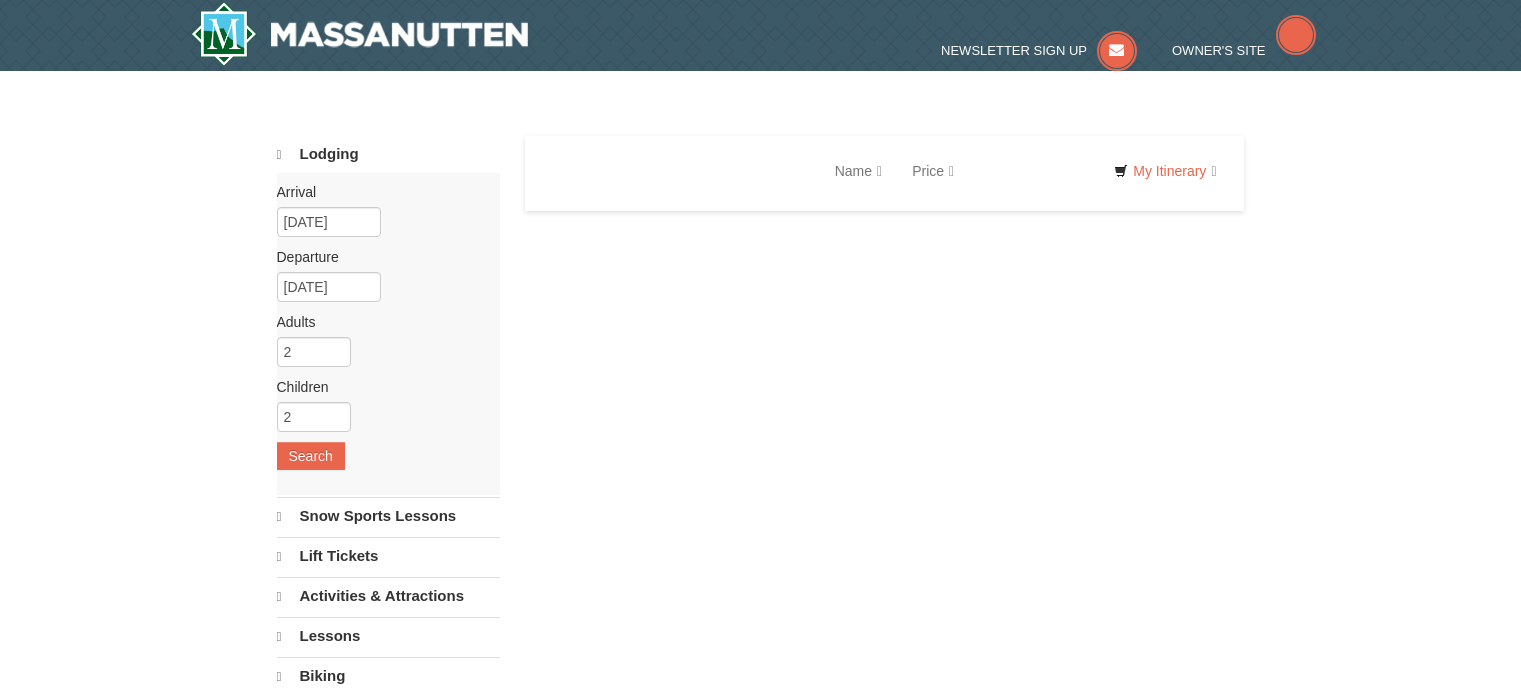 scroll, scrollTop: 0, scrollLeft: 0, axis: both 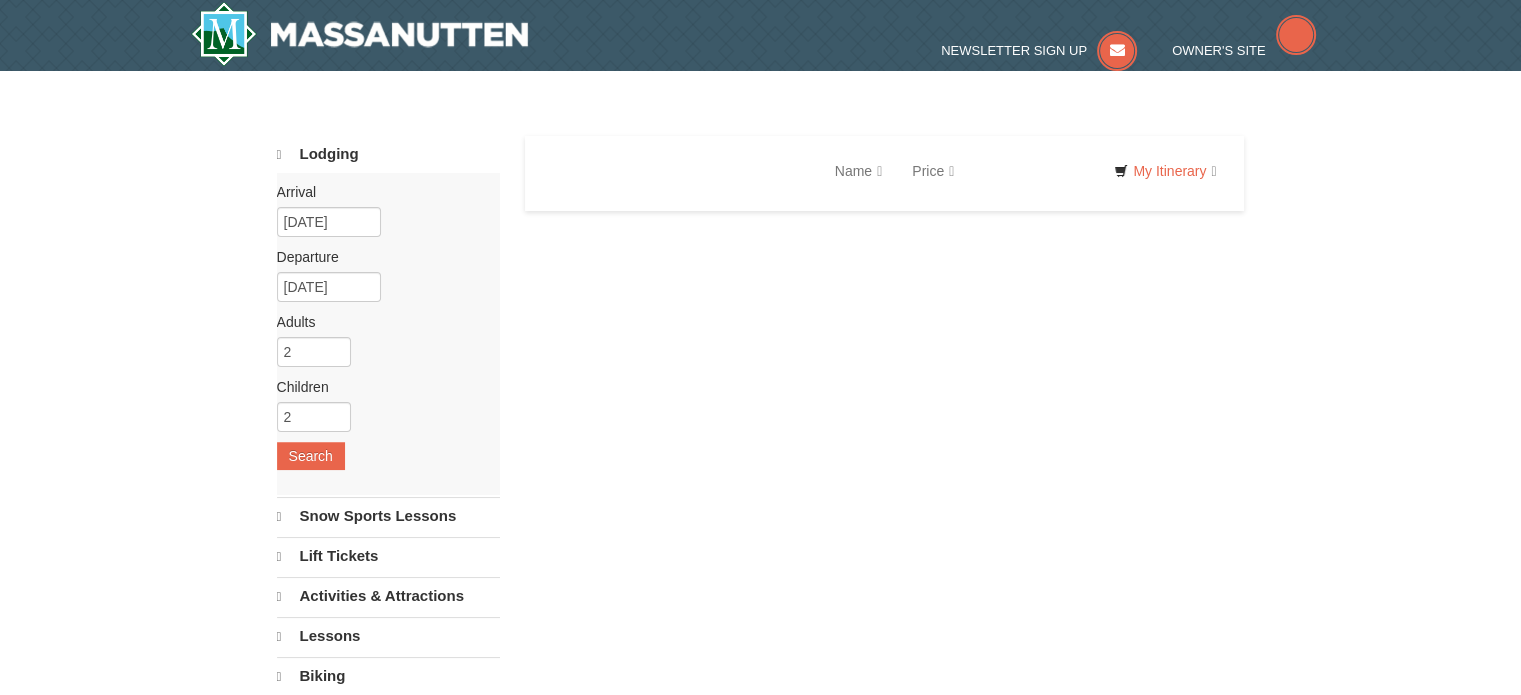 select on "8" 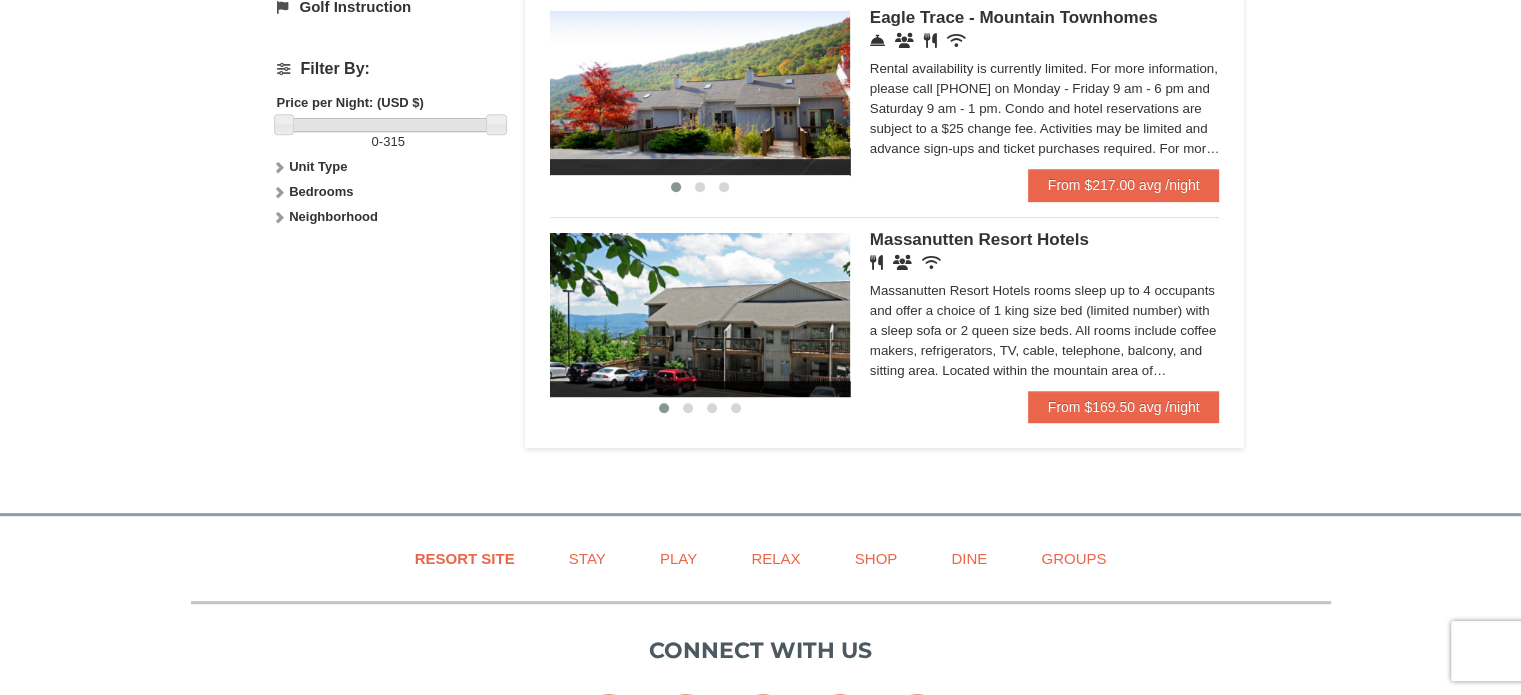 scroll, scrollTop: 900, scrollLeft: 0, axis: vertical 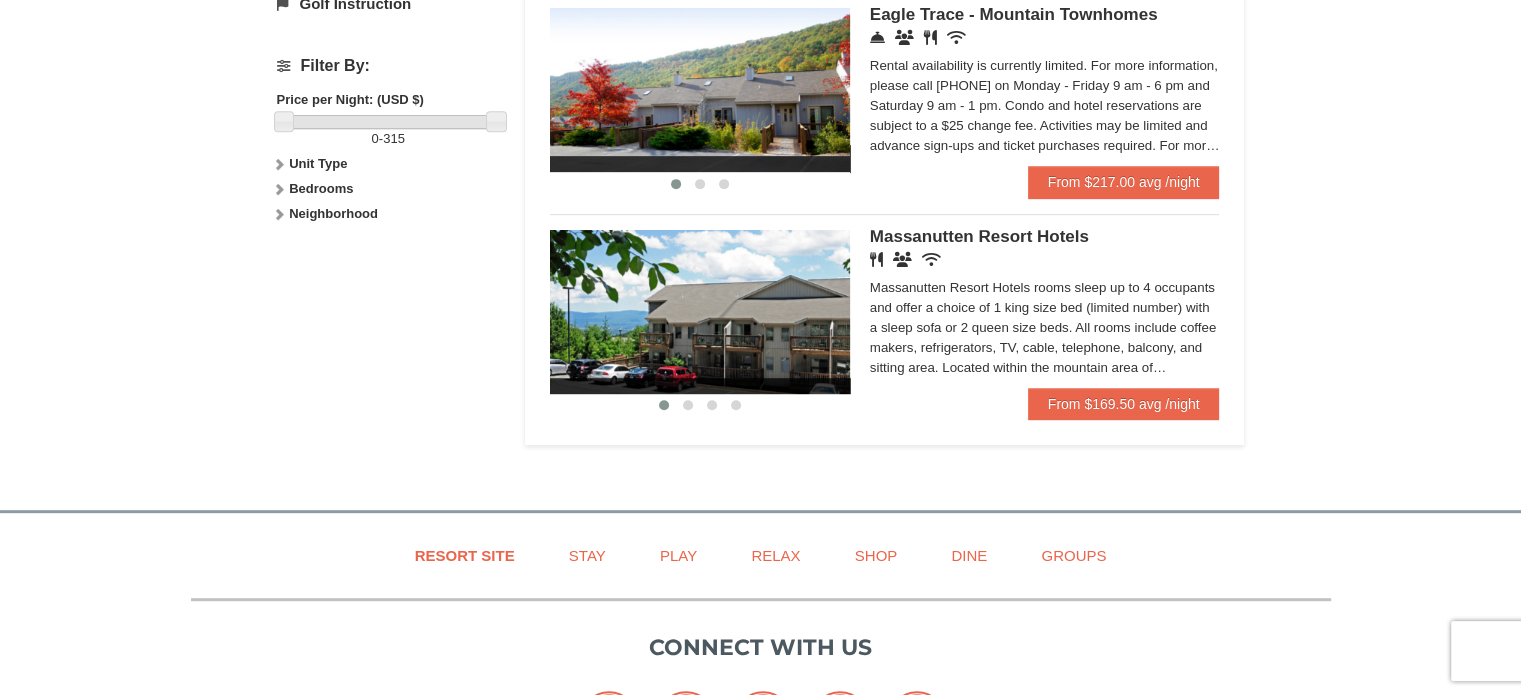 click on "Massanutten Resort Hotels" at bounding box center [979, 236] 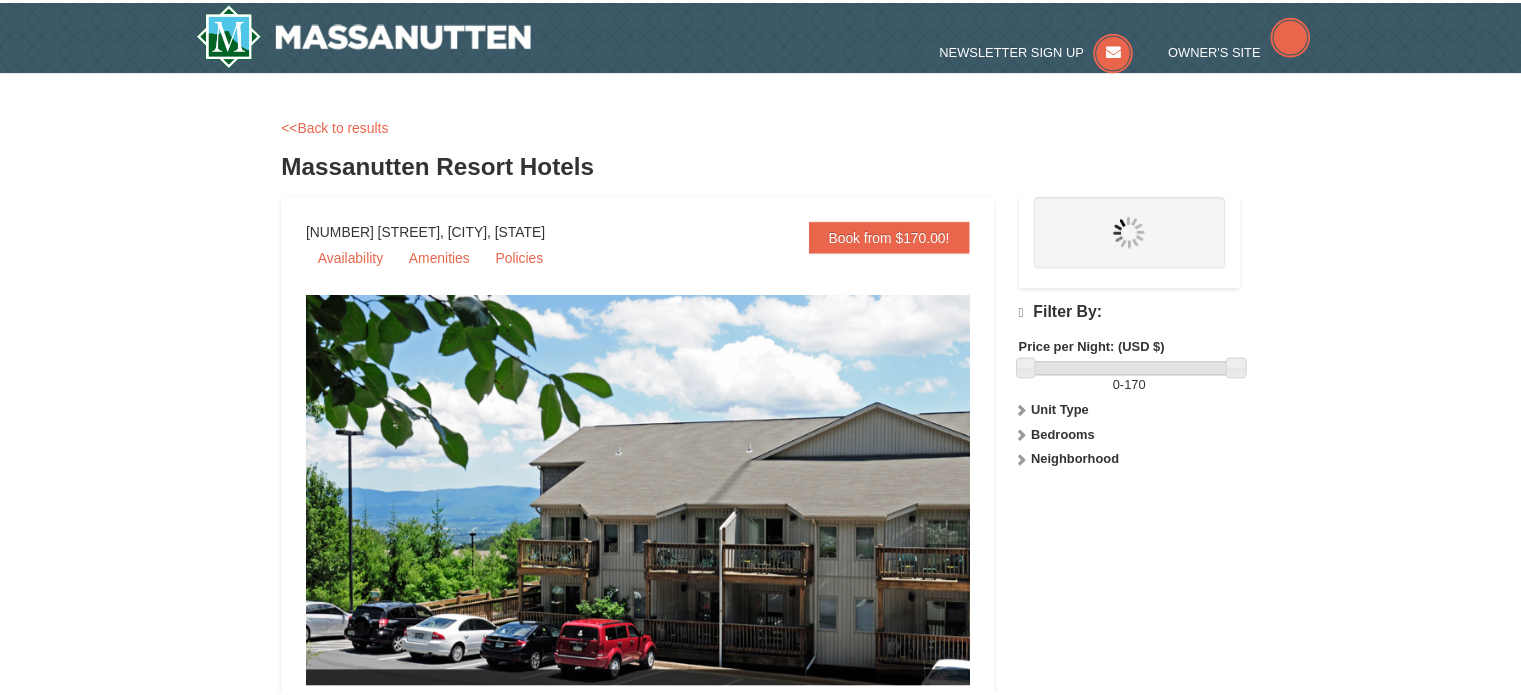 scroll, scrollTop: 0, scrollLeft: 0, axis: both 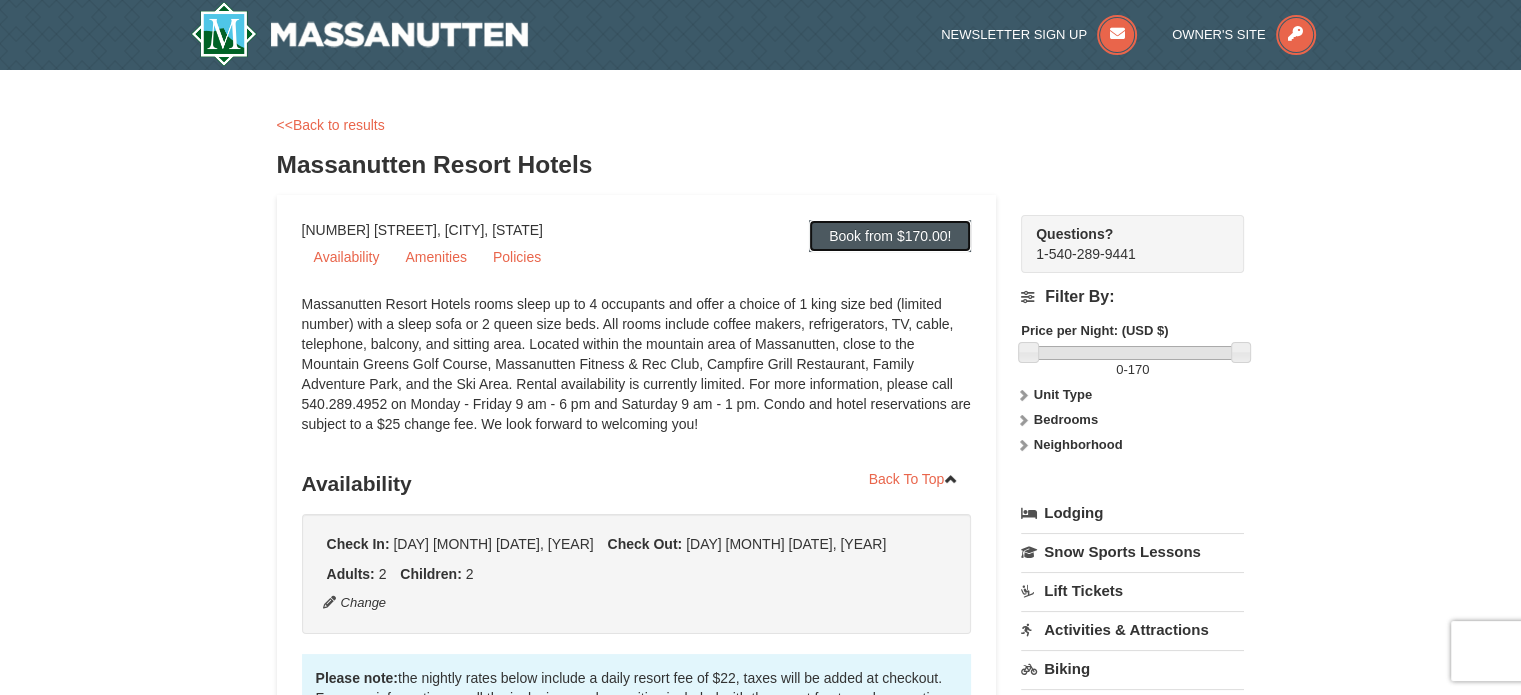 click on "Book from $170.00!" at bounding box center (890, 236) 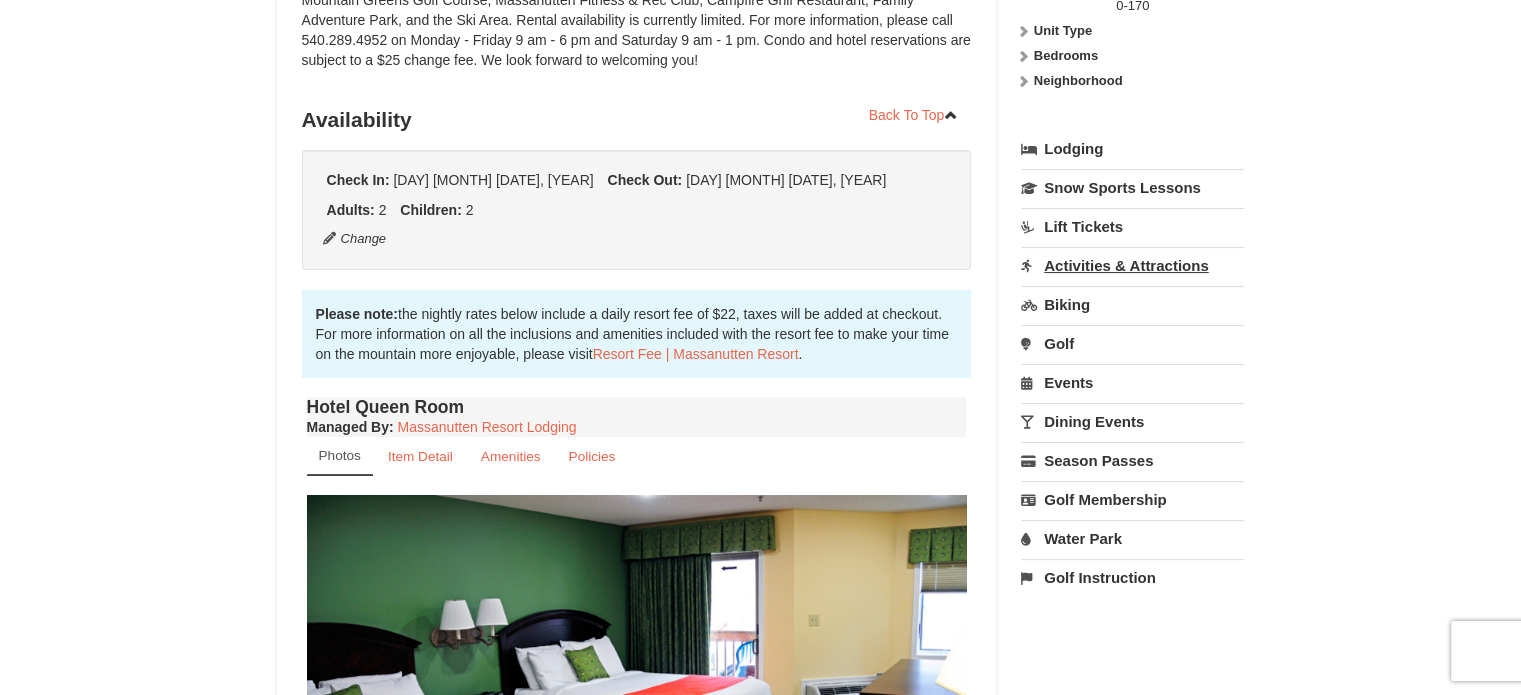 scroll, scrollTop: 429, scrollLeft: 0, axis: vertical 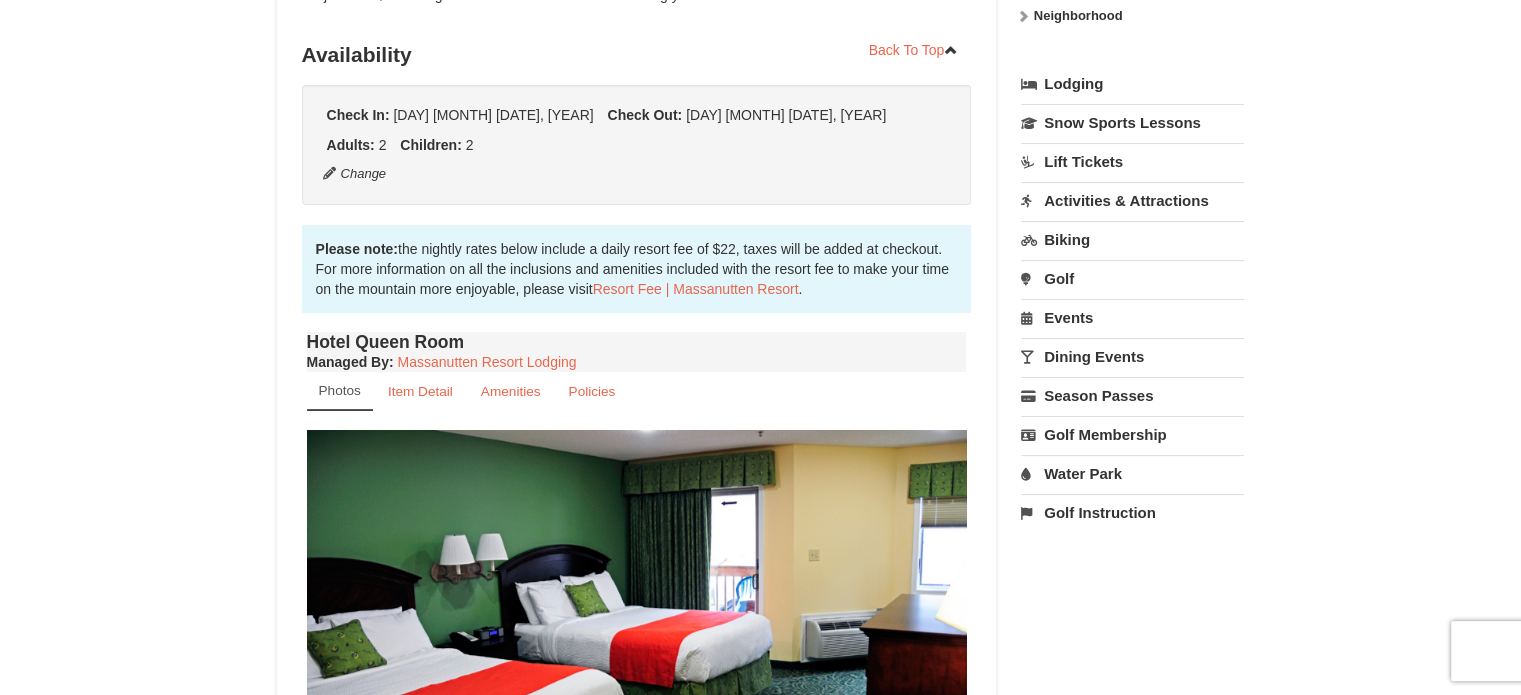 click on "Water Park" at bounding box center (1132, 473) 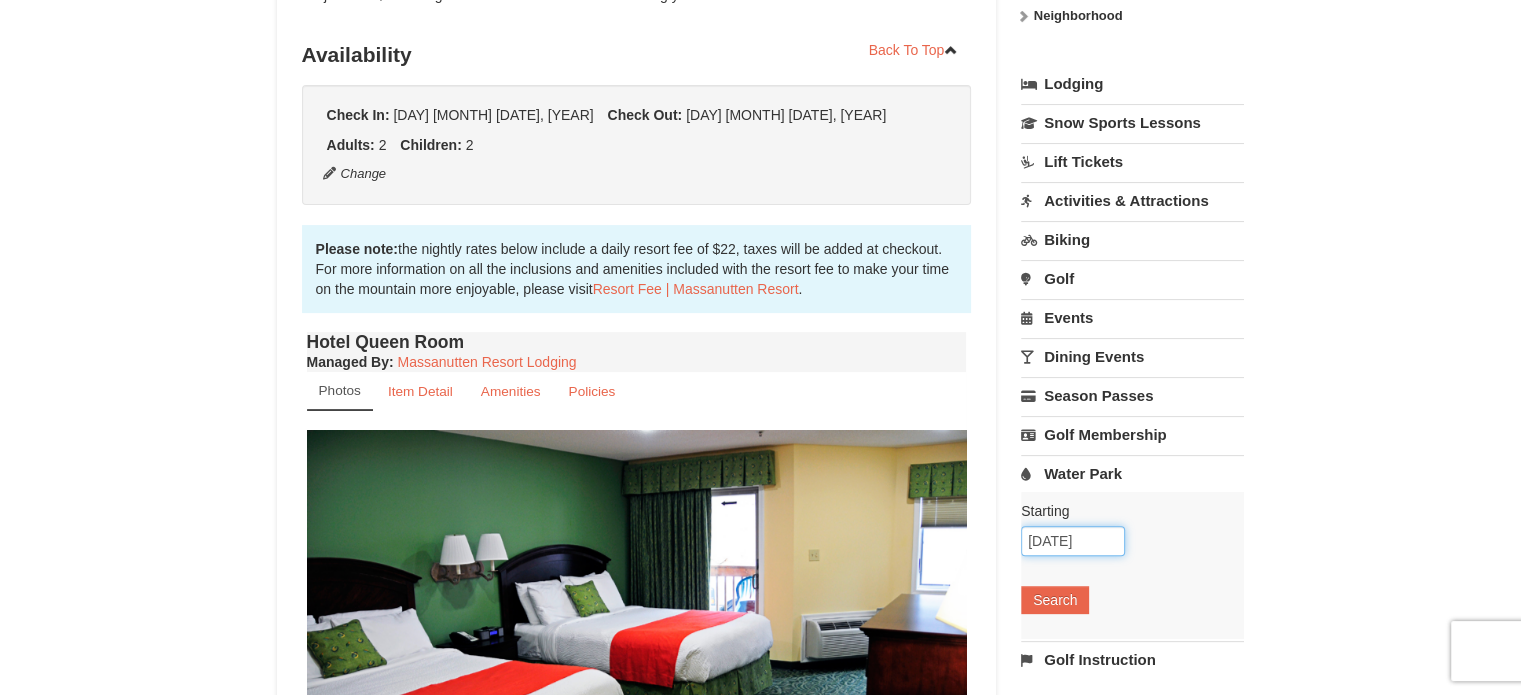 click on "[DATE]" at bounding box center [1073, 541] 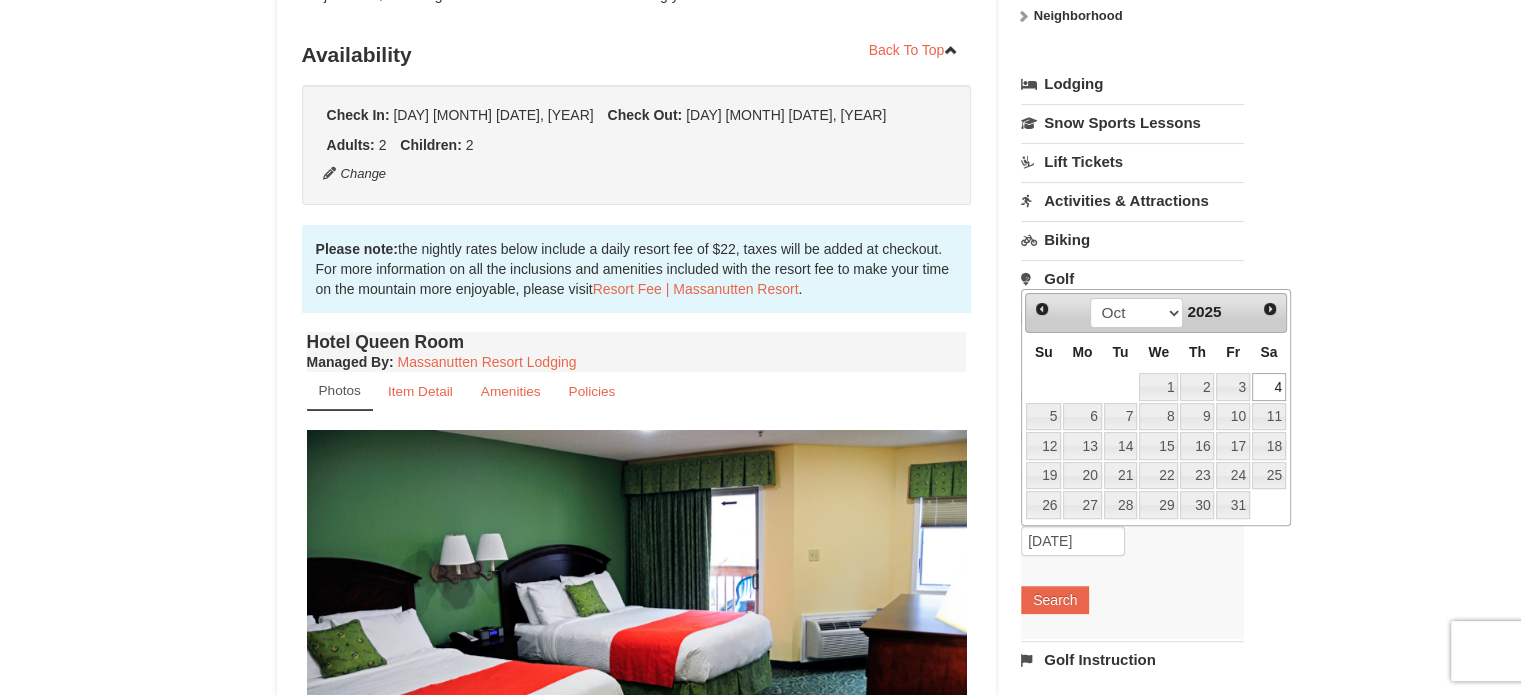 click on "4" at bounding box center (1269, 387) 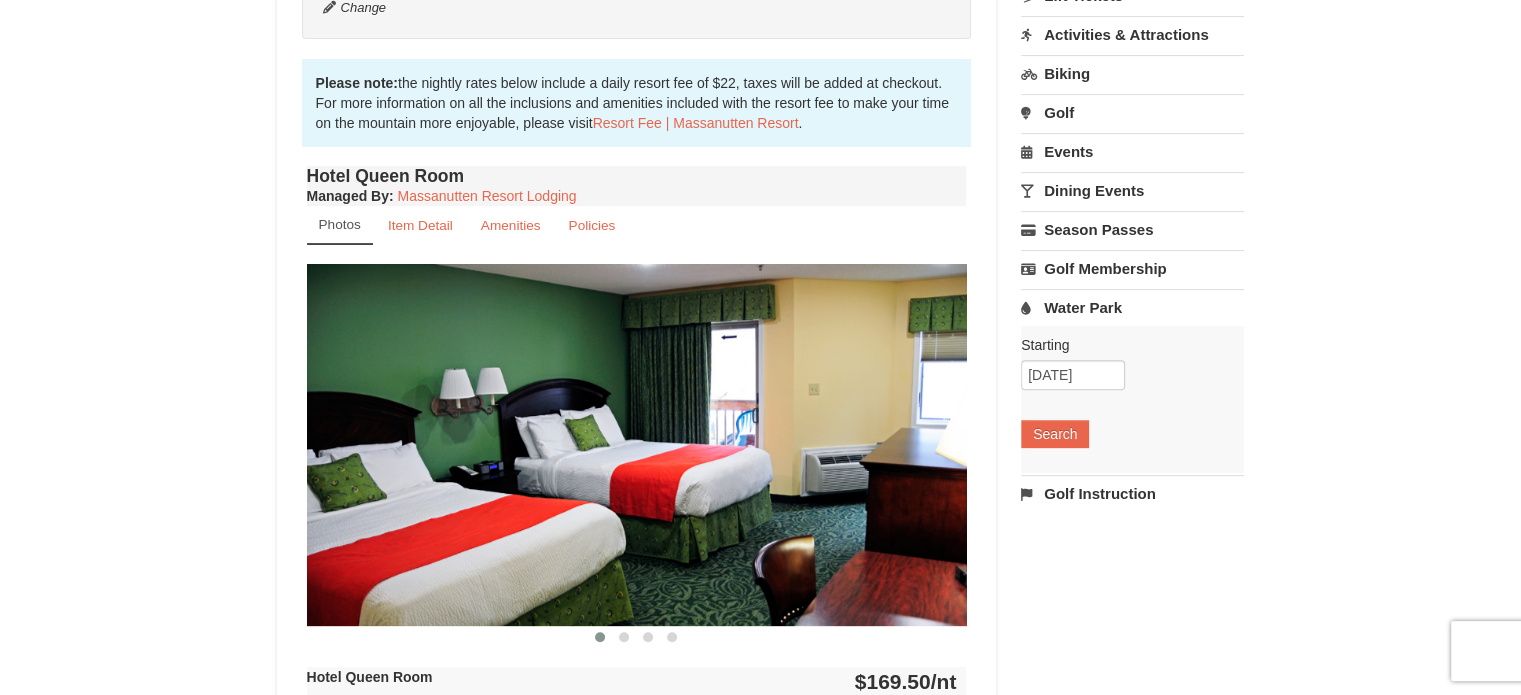 scroll, scrollTop: 629, scrollLeft: 0, axis: vertical 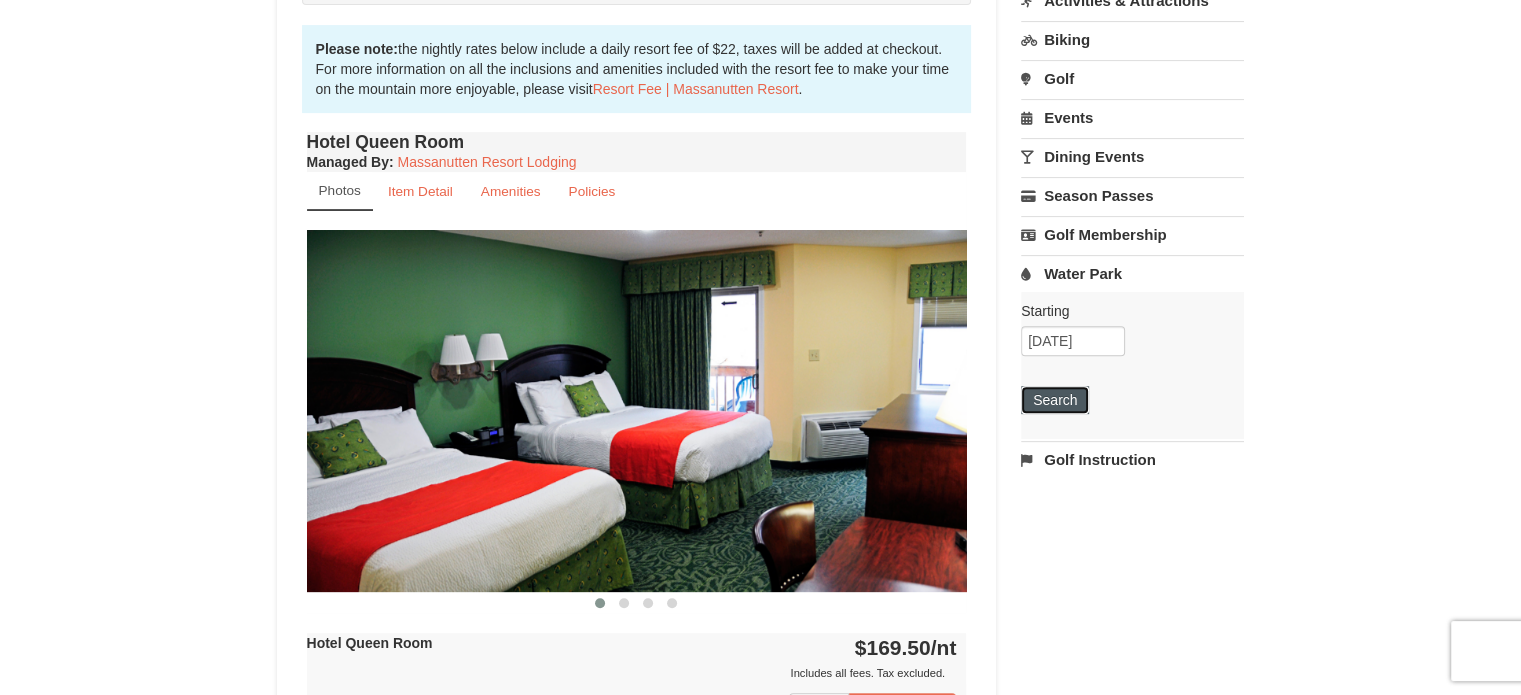 click on "Search" at bounding box center (1055, 400) 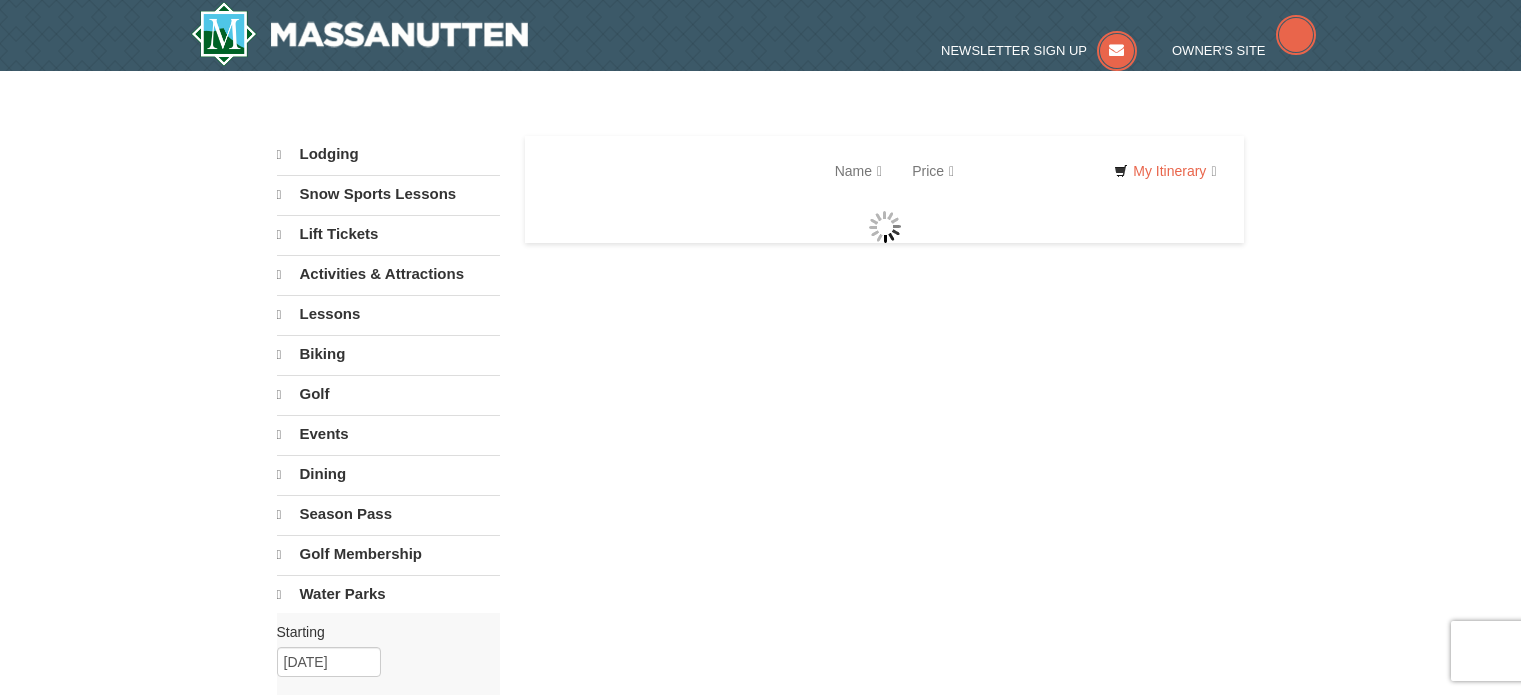 scroll, scrollTop: 0, scrollLeft: 0, axis: both 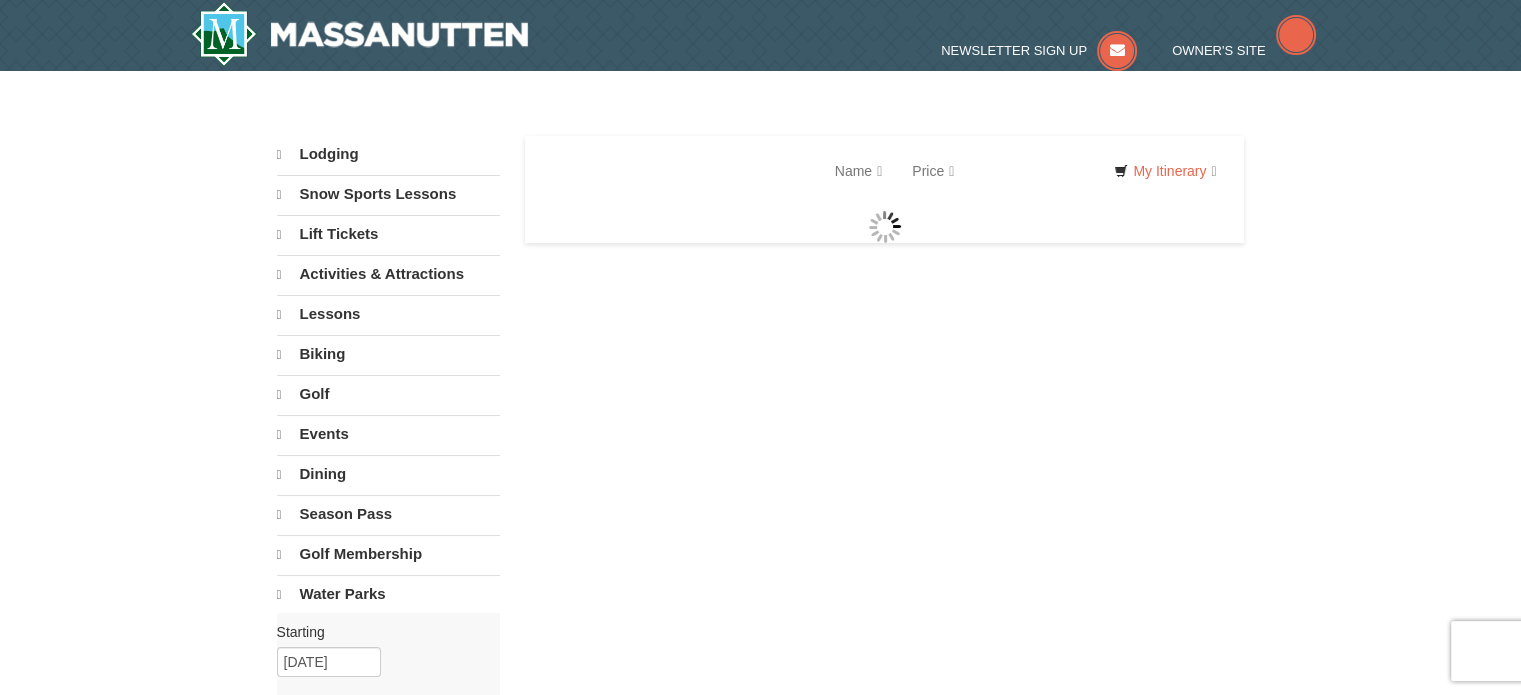 select on "8" 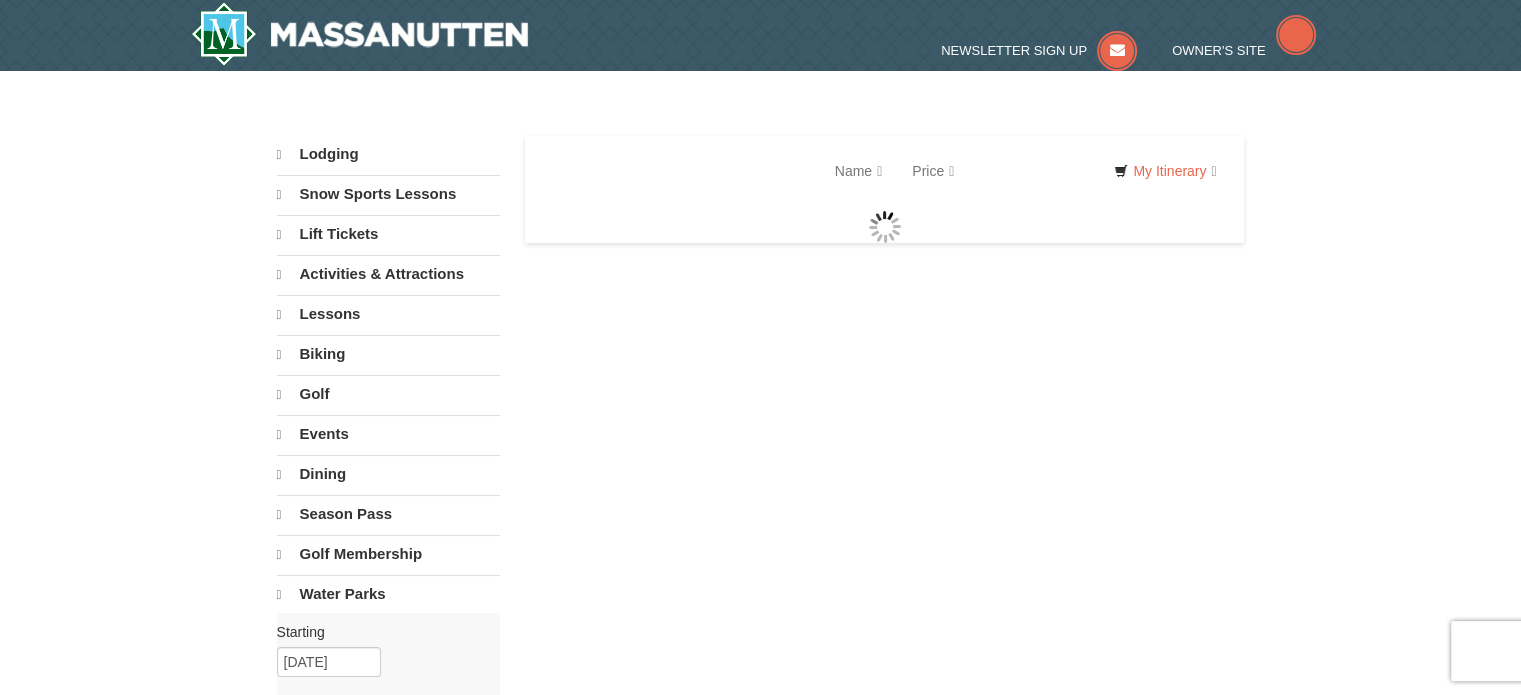 select on "8" 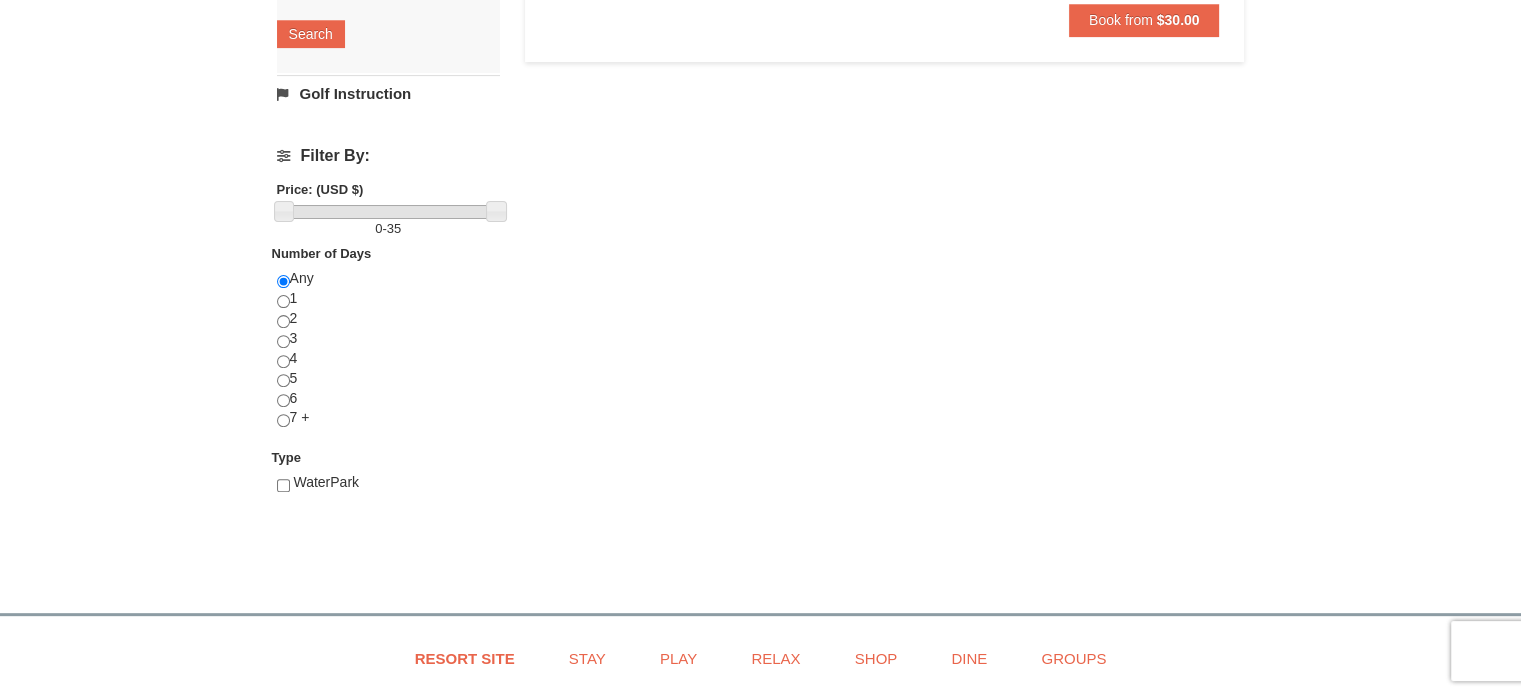 scroll, scrollTop: 600, scrollLeft: 0, axis: vertical 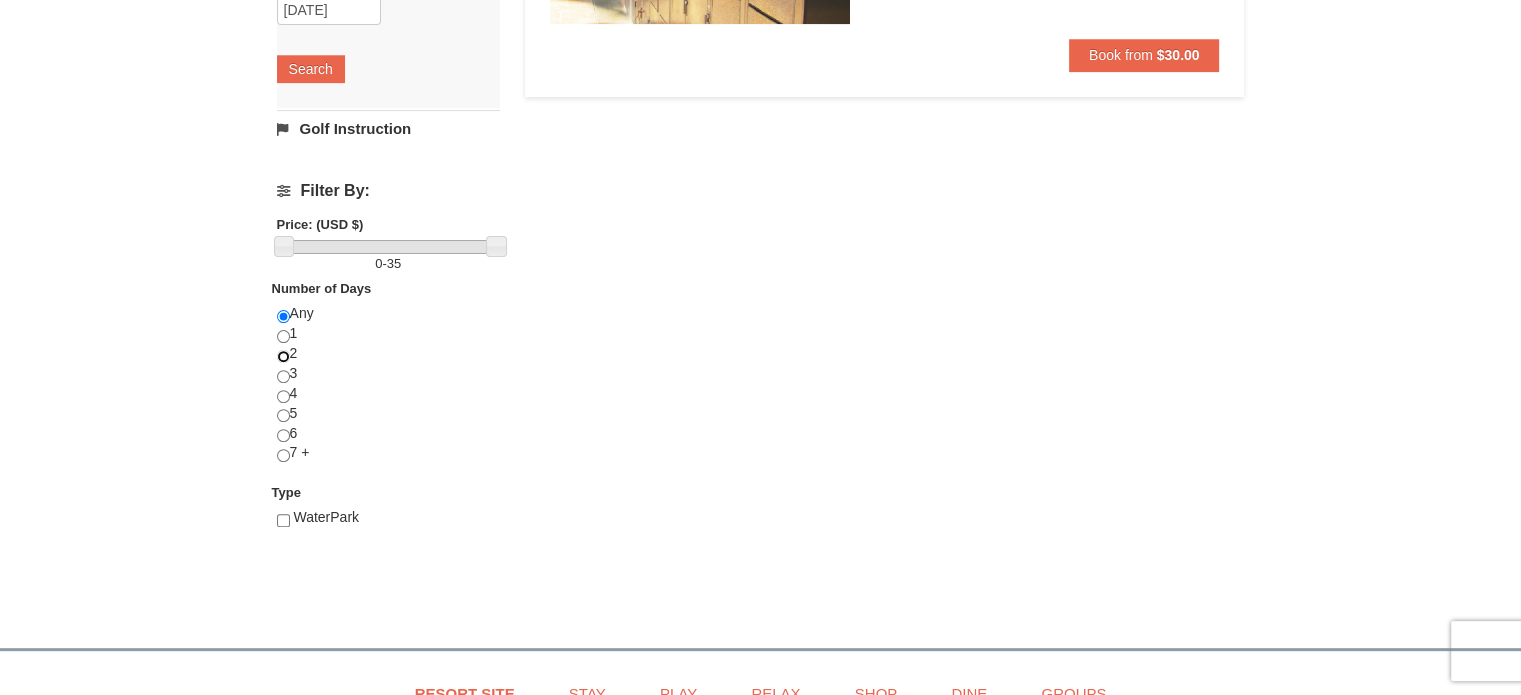 click at bounding box center [283, 356] 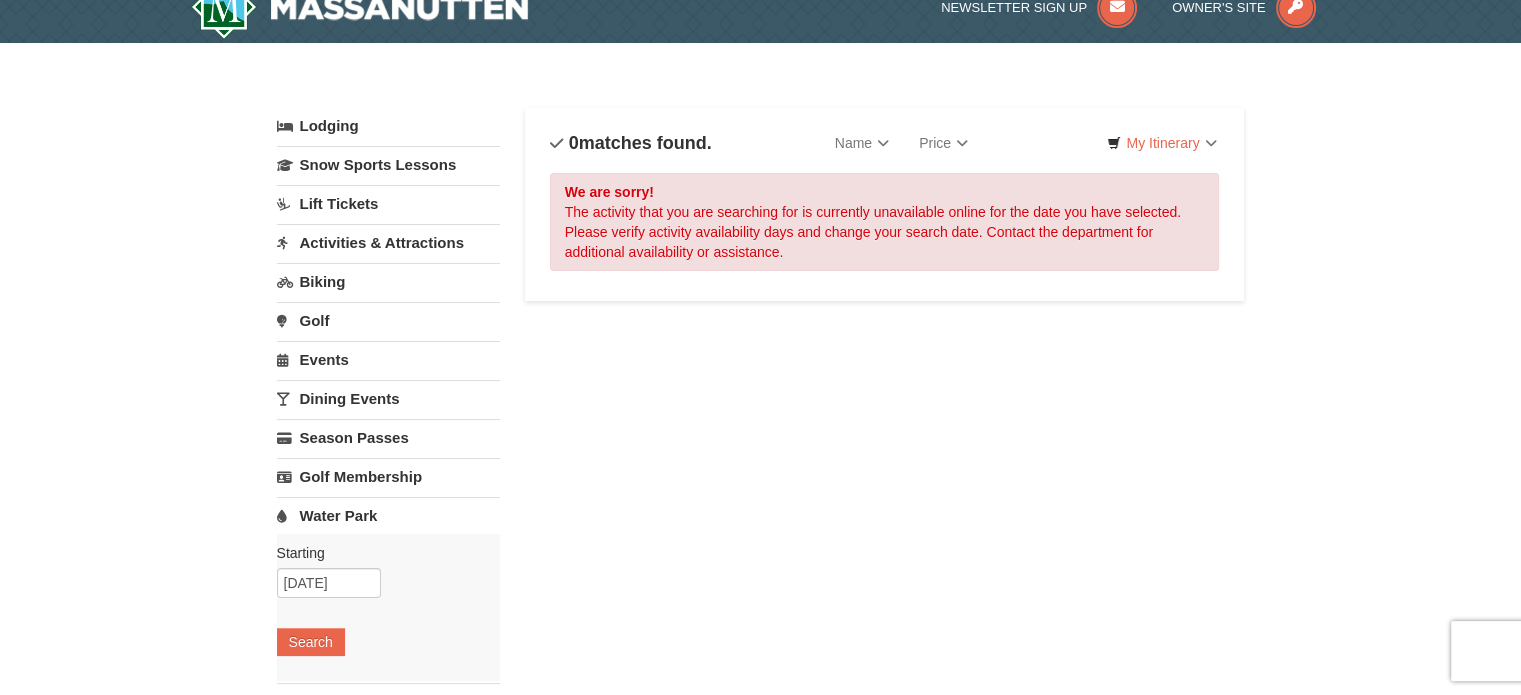 scroll, scrollTop: 0, scrollLeft: 0, axis: both 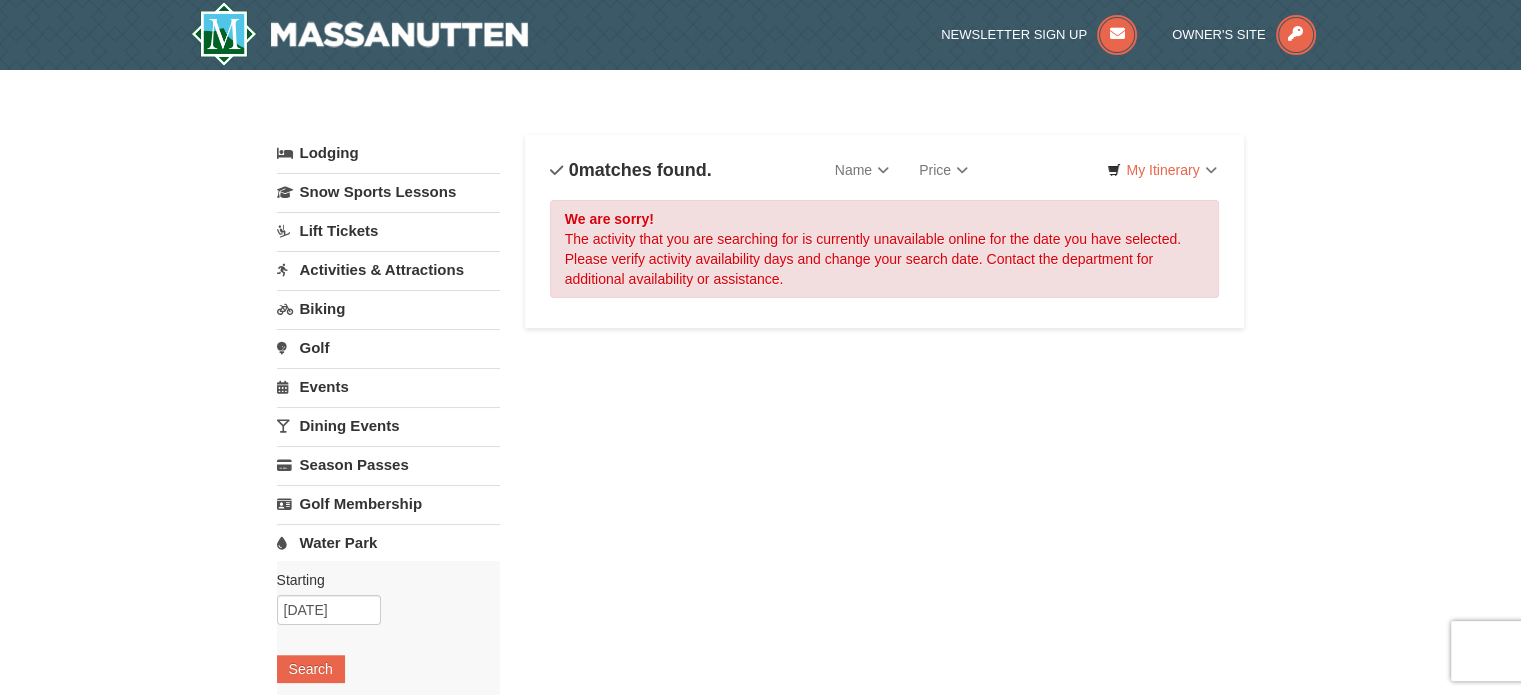 click on "Water Park" at bounding box center [388, 542] 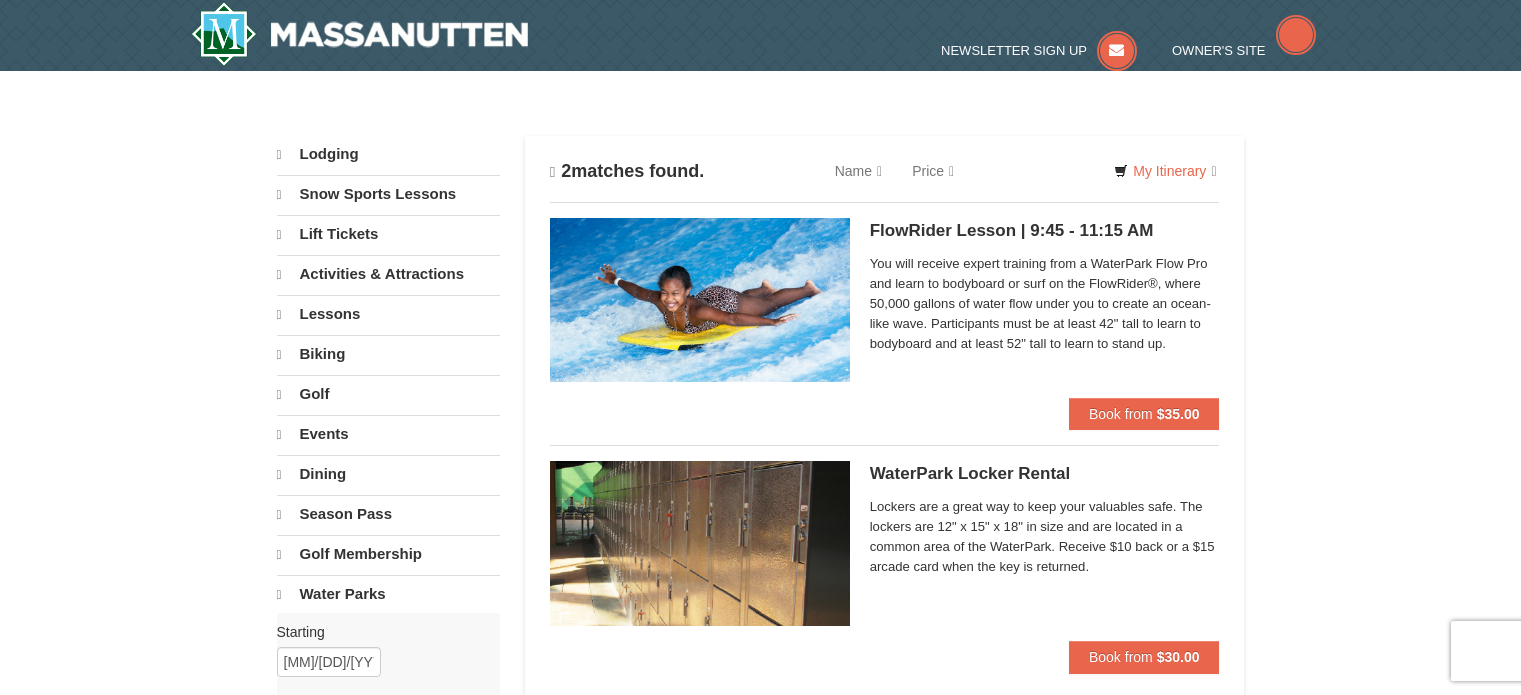 scroll, scrollTop: 0, scrollLeft: 0, axis: both 